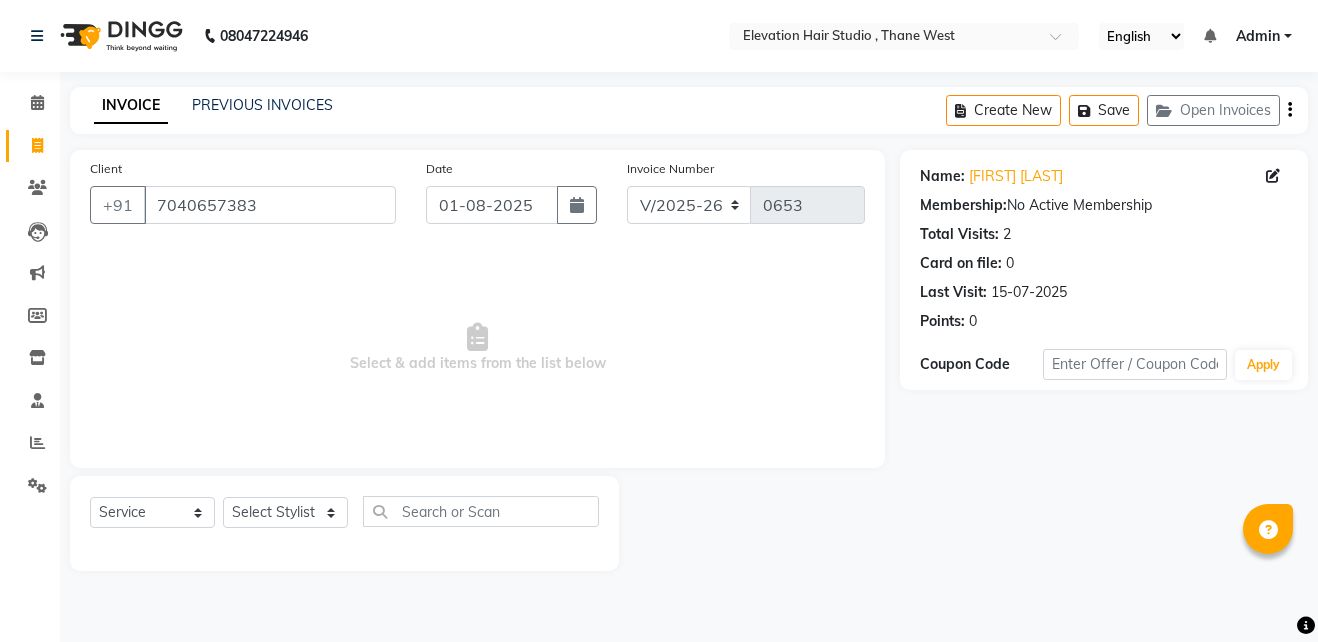 select on "6886" 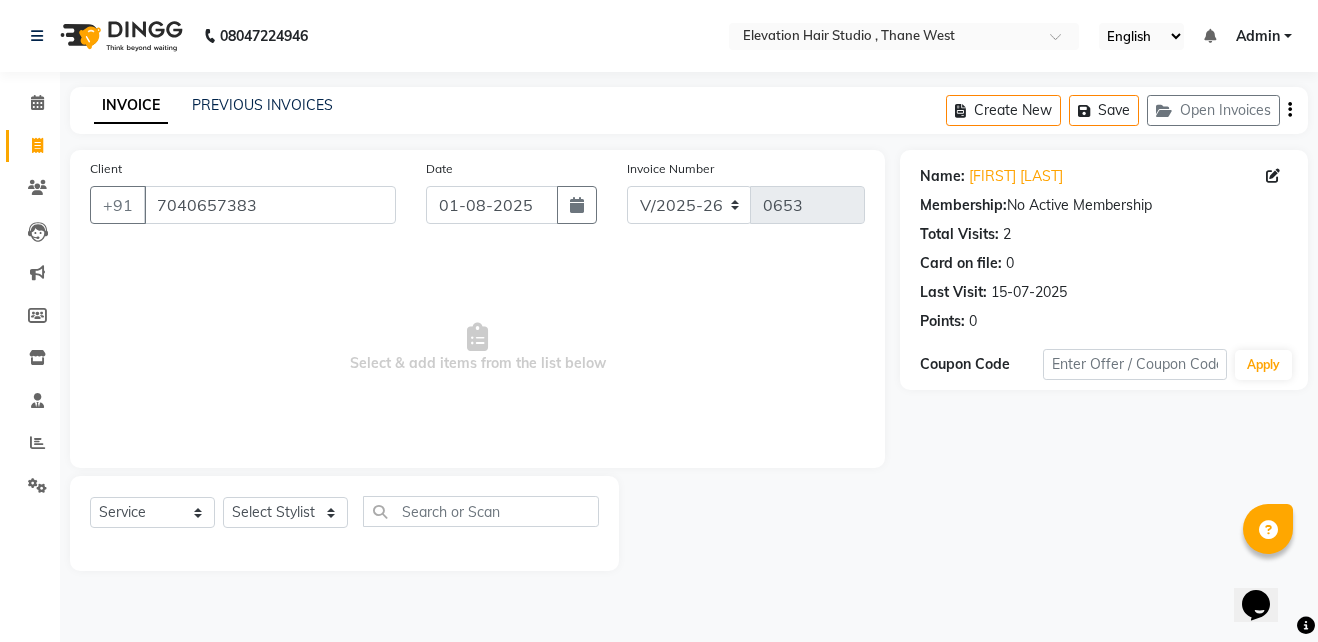 click on "7040657383" at bounding box center [270, 205] 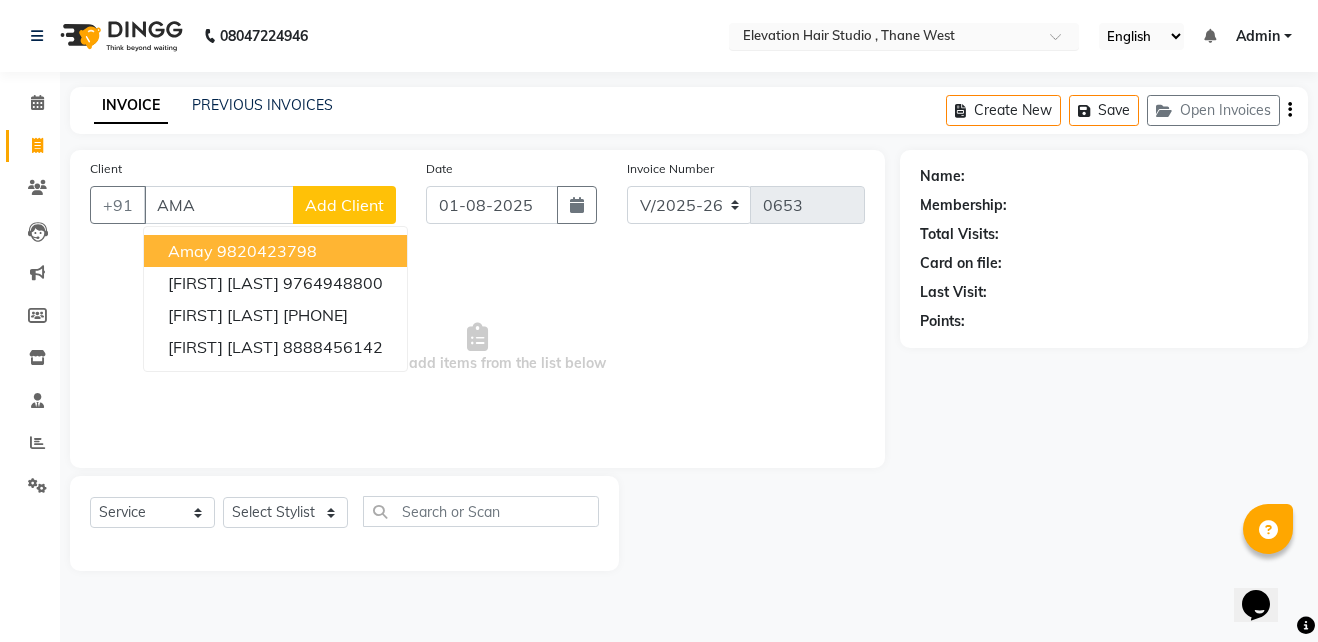type on "AMA" 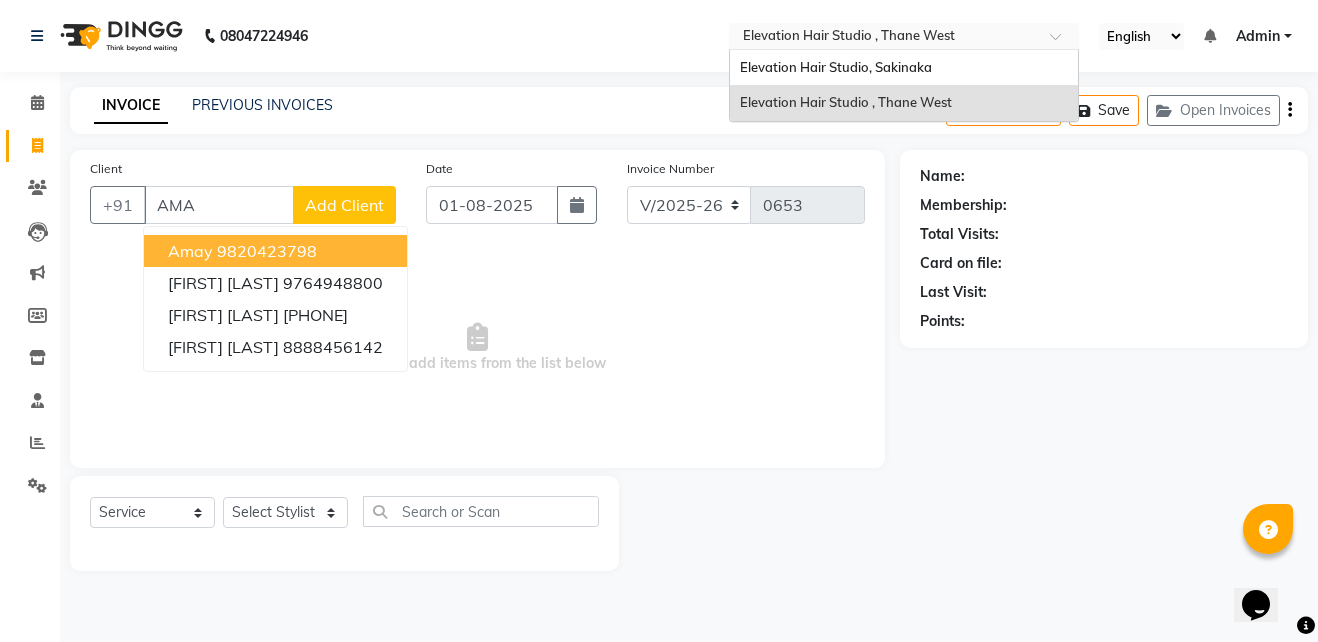 click at bounding box center (884, 38) 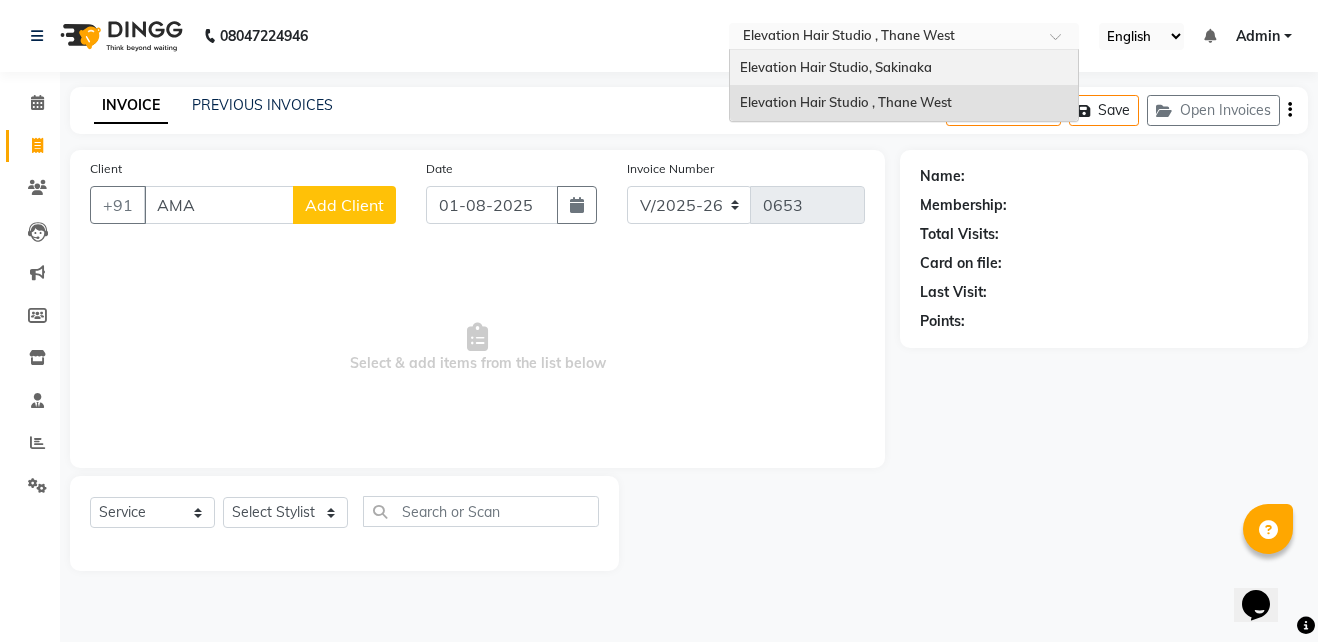 click on "Elevation Hair Studio, Sakinaka" at bounding box center [836, 67] 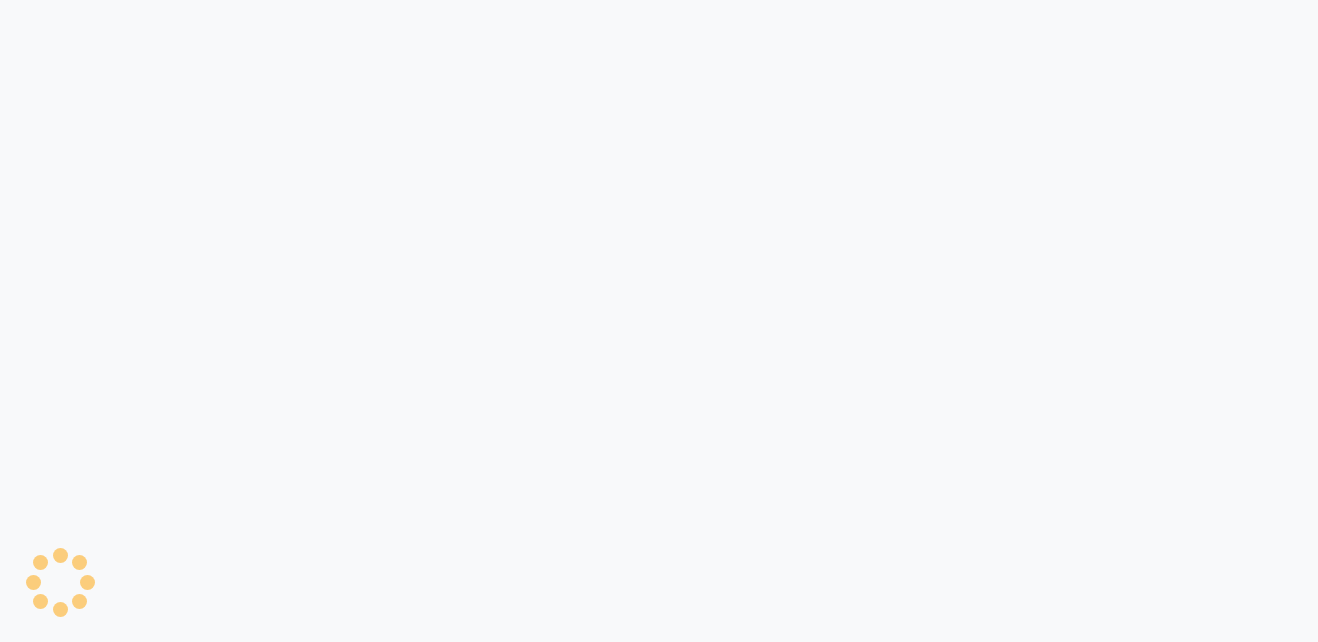 scroll, scrollTop: 0, scrollLeft: 0, axis: both 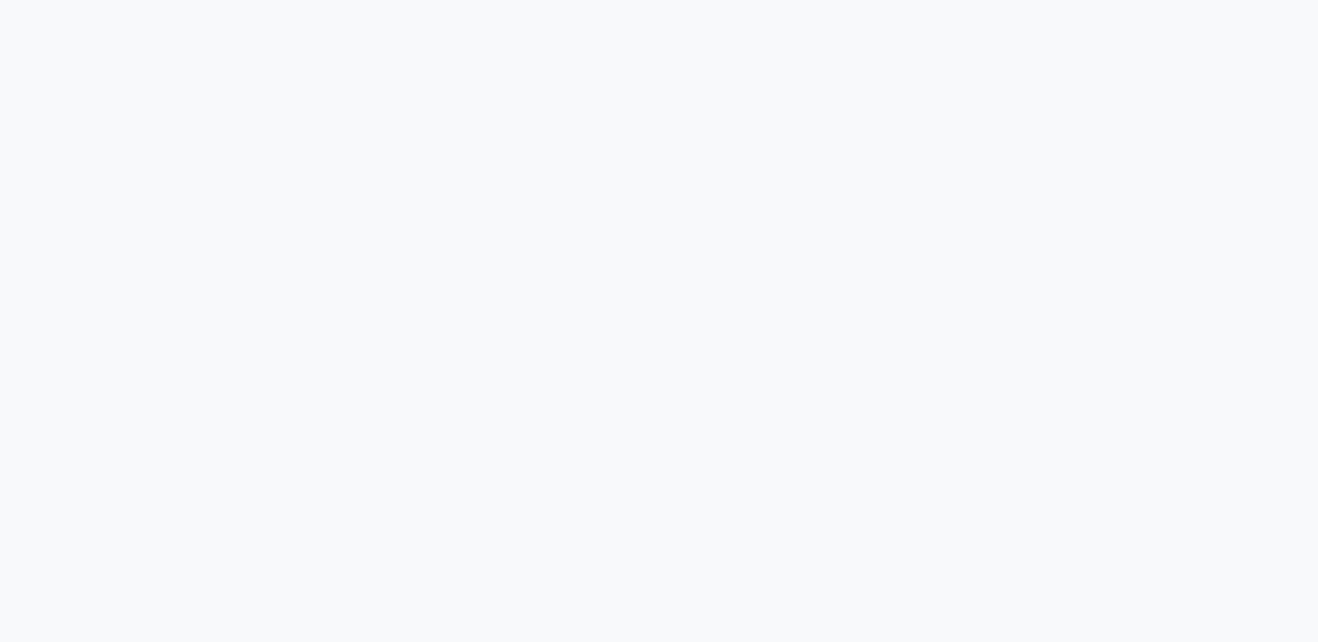select on "service" 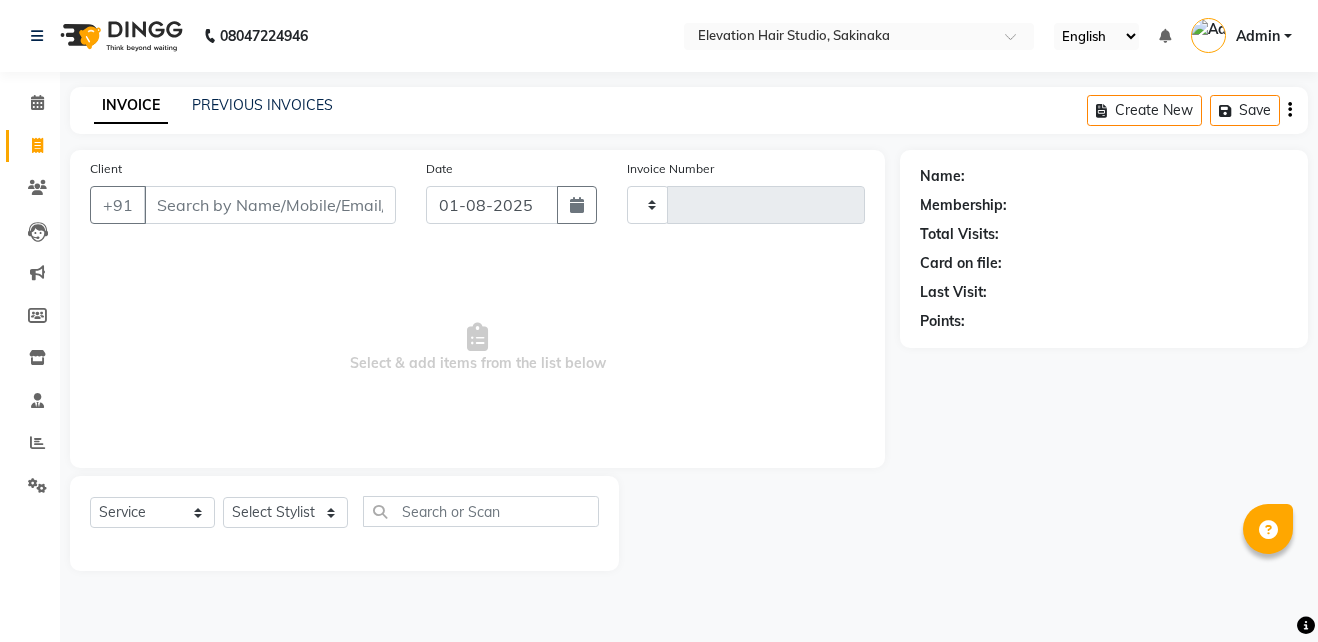 select on "en" 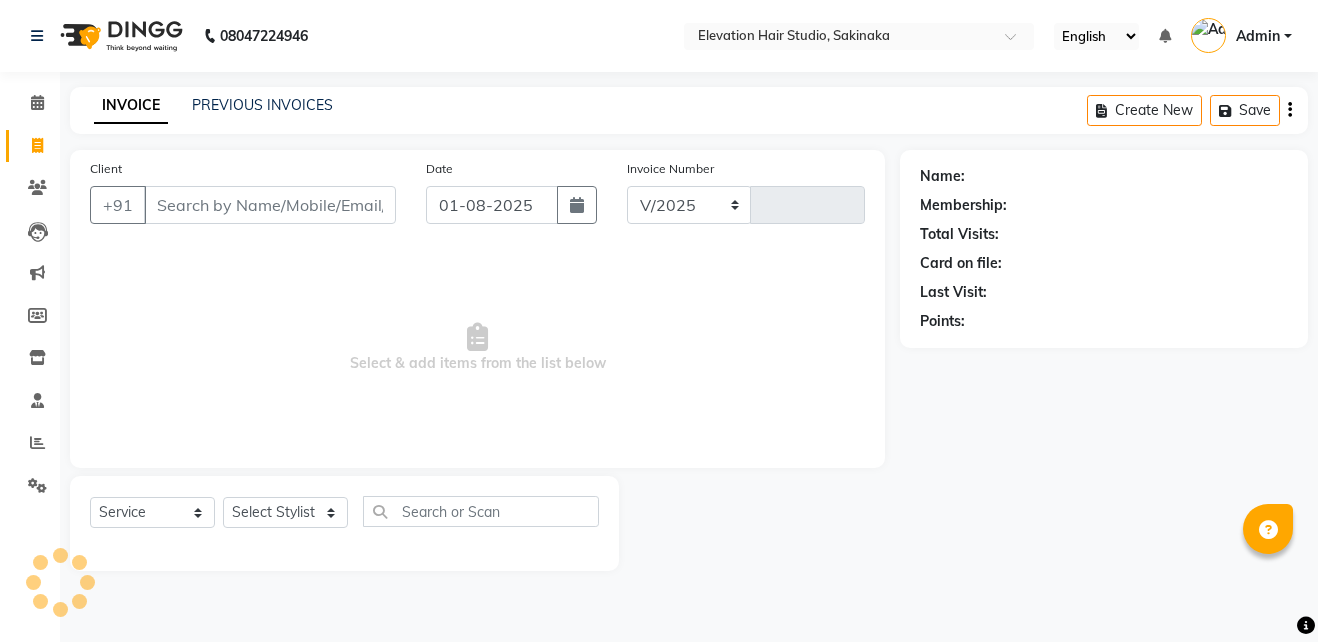 select on "4949" 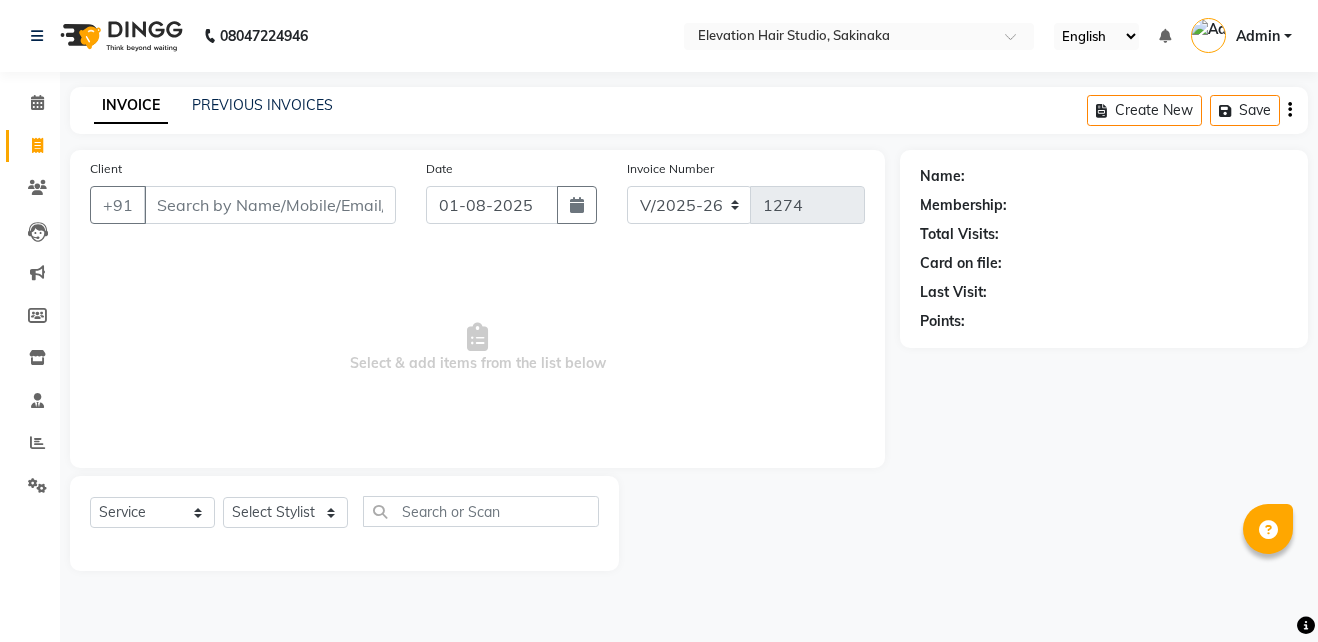 click on "Client" at bounding box center (270, 205) 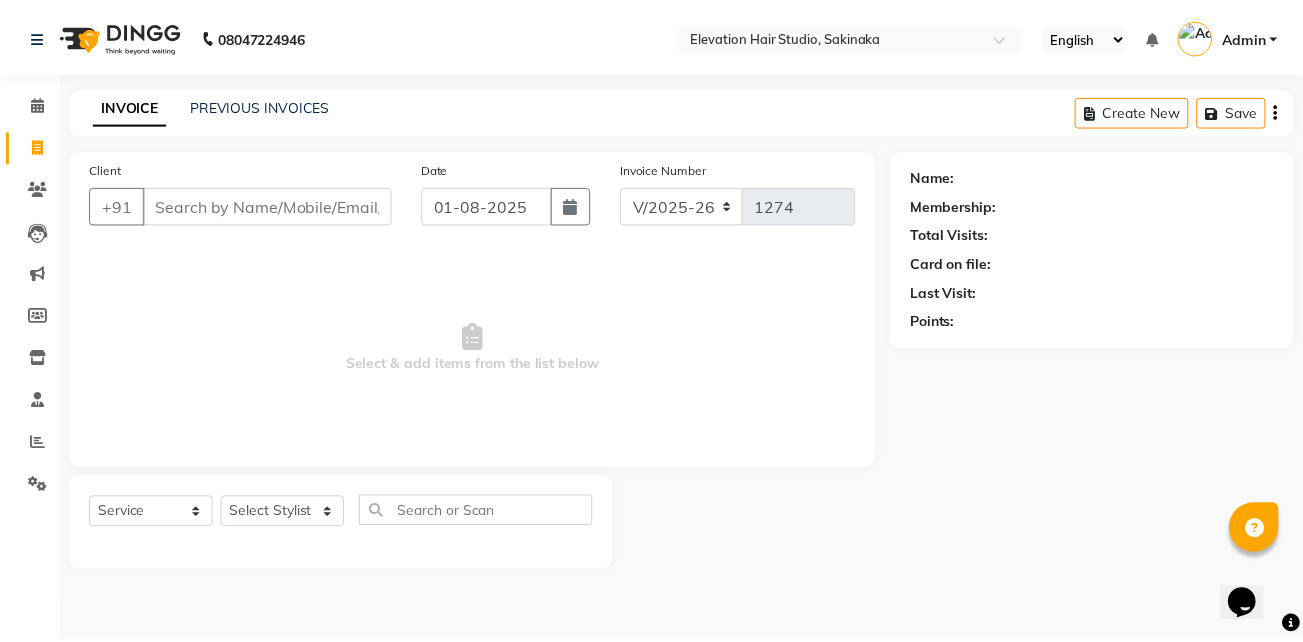 scroll, scrollTop: 0, scrollLeft: 0, axis: both 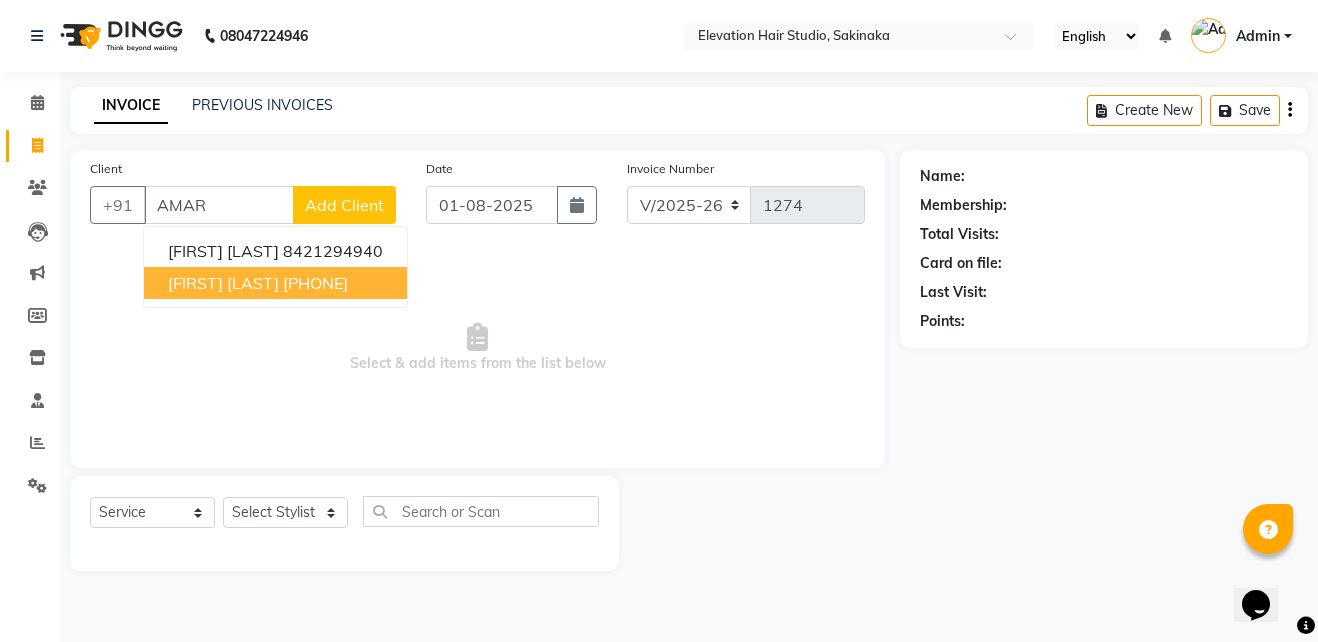 click on "AMAR YADAV" at bounding box center [223, 283] 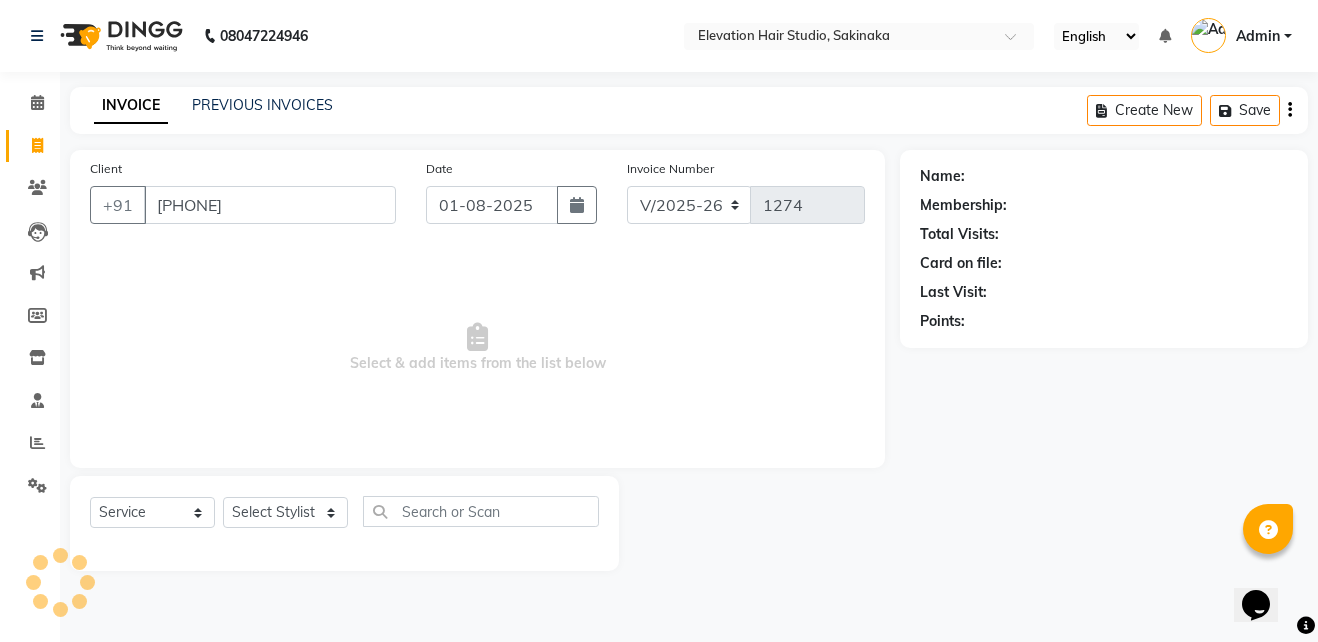 type on "[PHONE]" 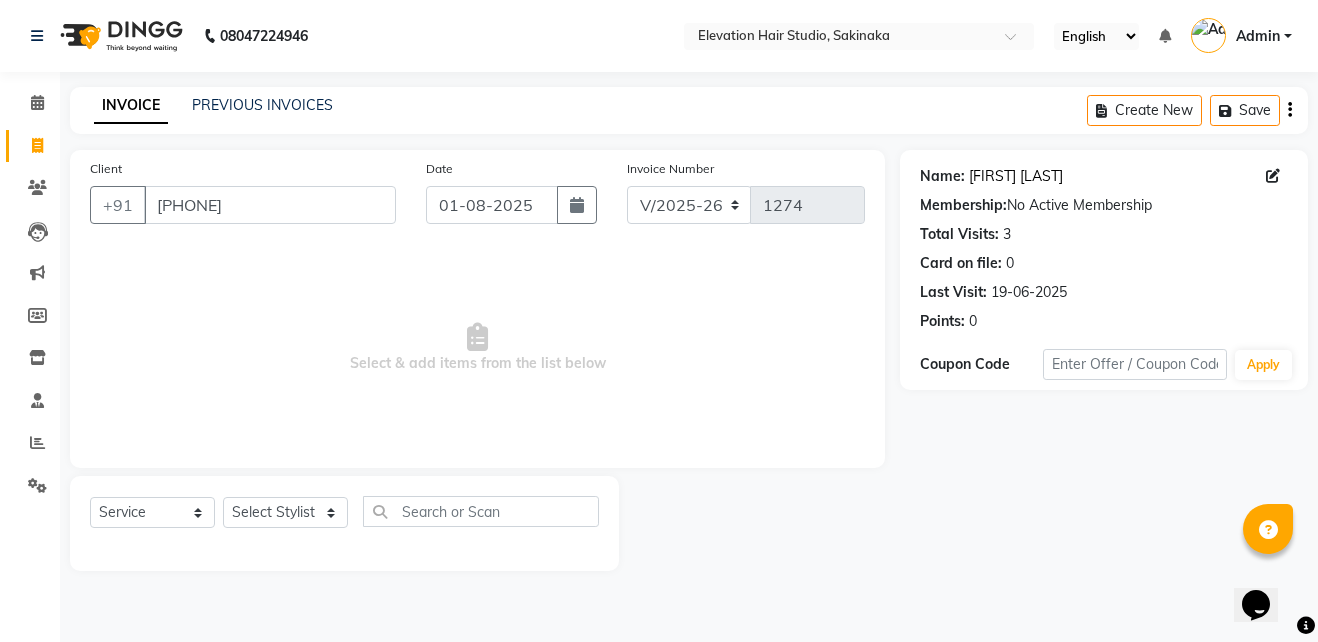 click on "Amar Yadav" 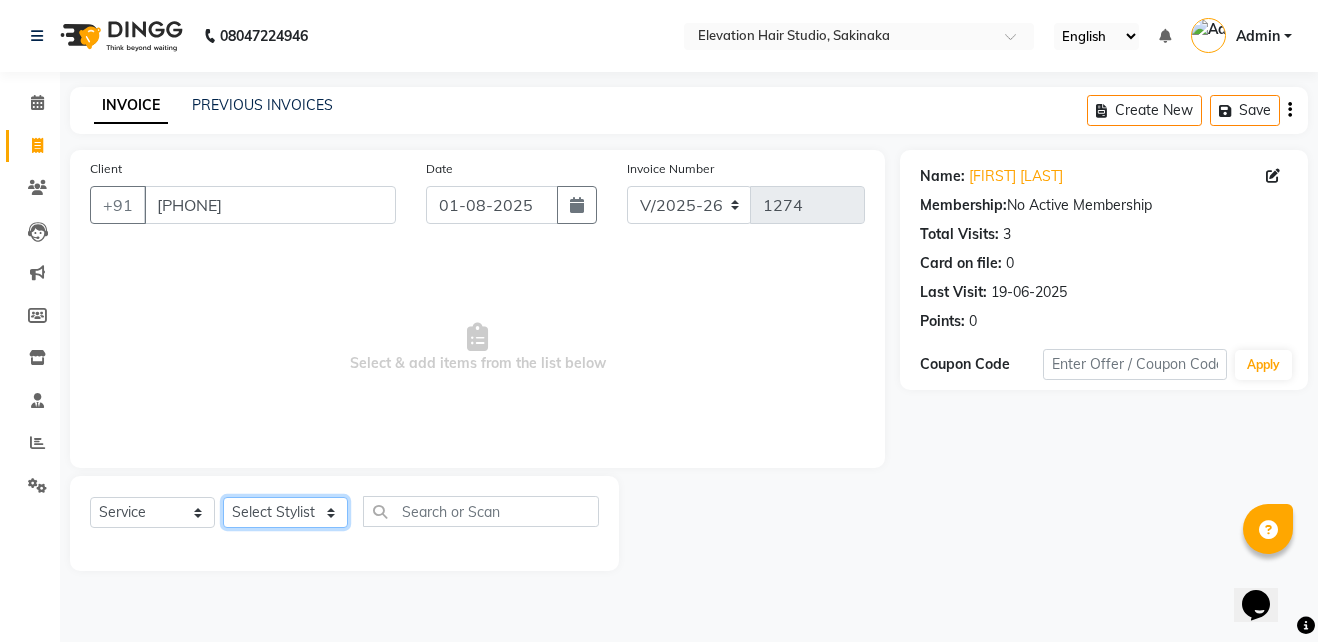 click on "Select Stylist Admin (EHS Thane) ANEES  DILIP KAPIL  PRIYA RUPESH SAHIL  Sarfaraz SHAHEENA SHAIKH  ZEESHAN" 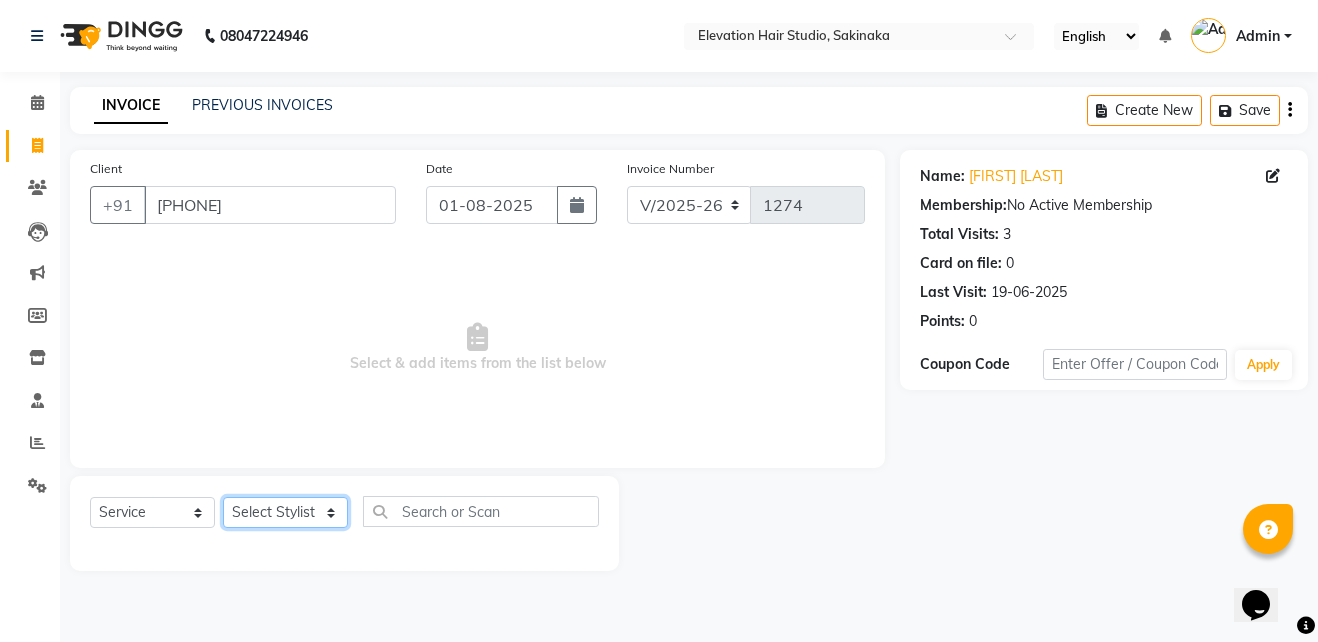 select on "77524" 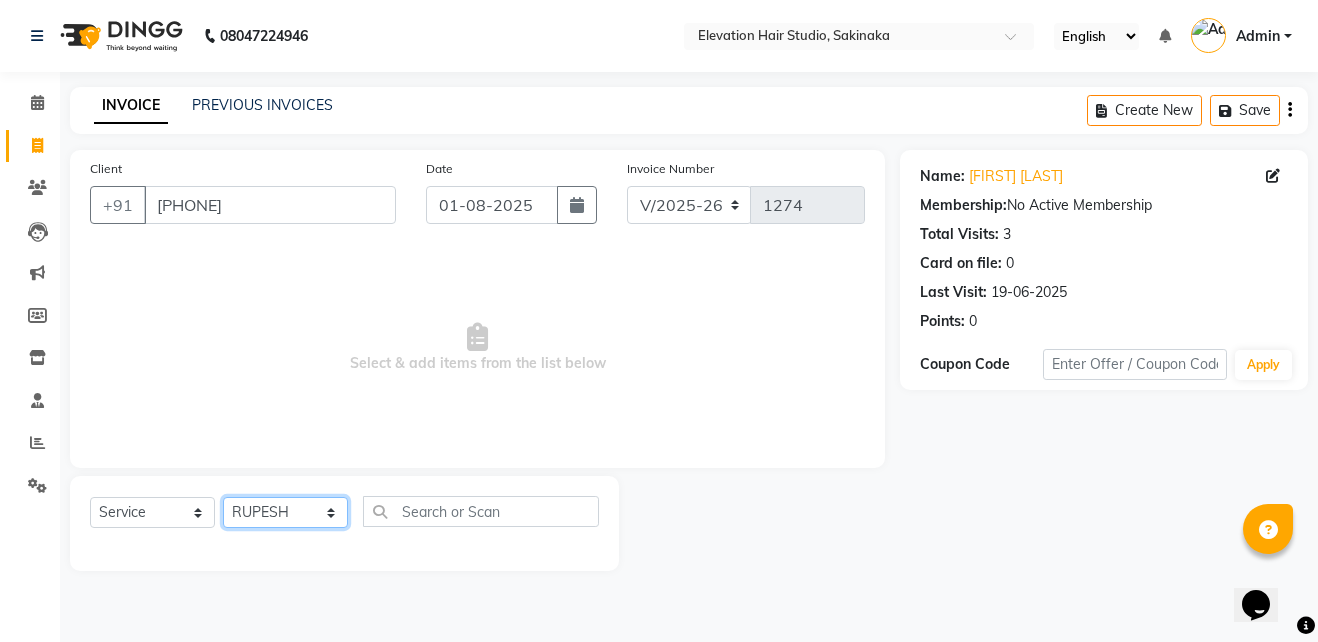 click on "Select Stylist Admin (EHS Thane) ANEES  DILIP KAPIL  PRIYA RUPESH SAHIL  Sarfaraz SHAHEENA SHAIKH  ZEESHAN" 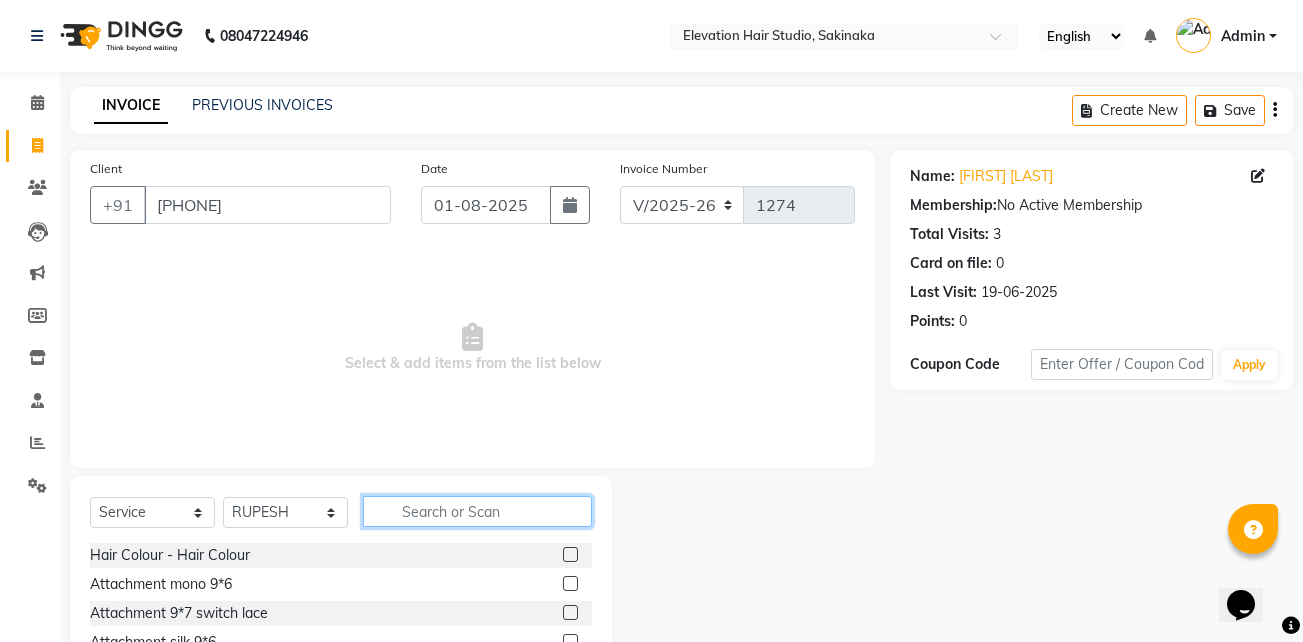 click 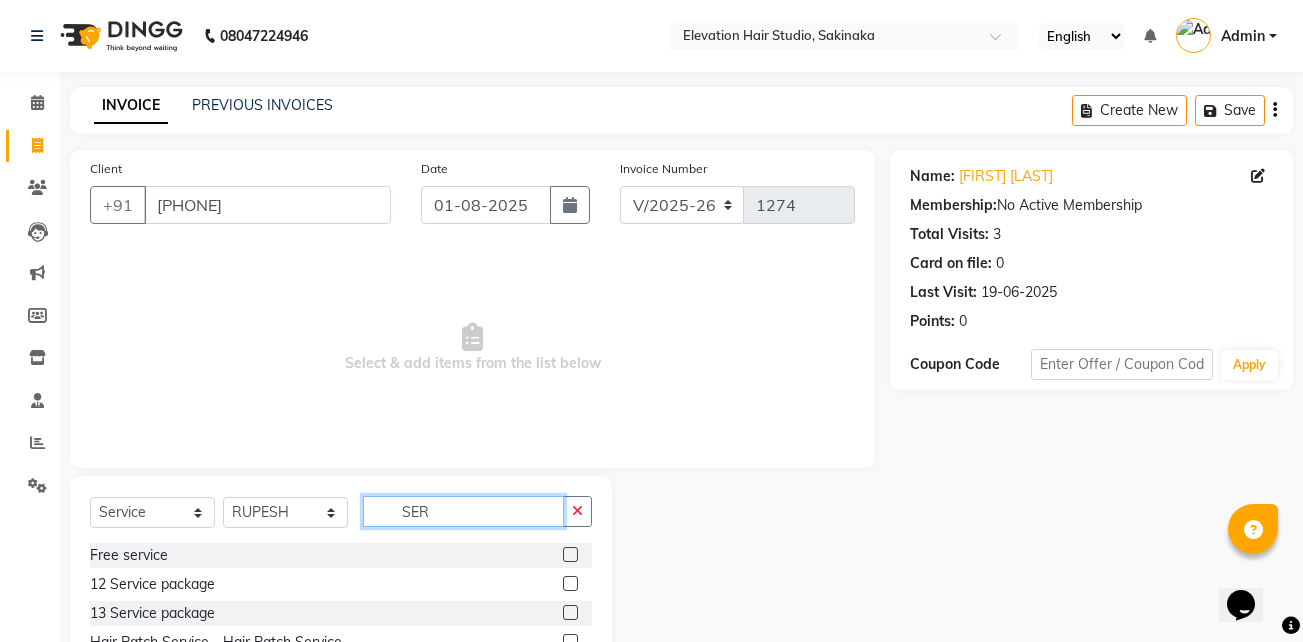 scroll, scrollTop: 104, scrollLeft: 0, axis: vertical 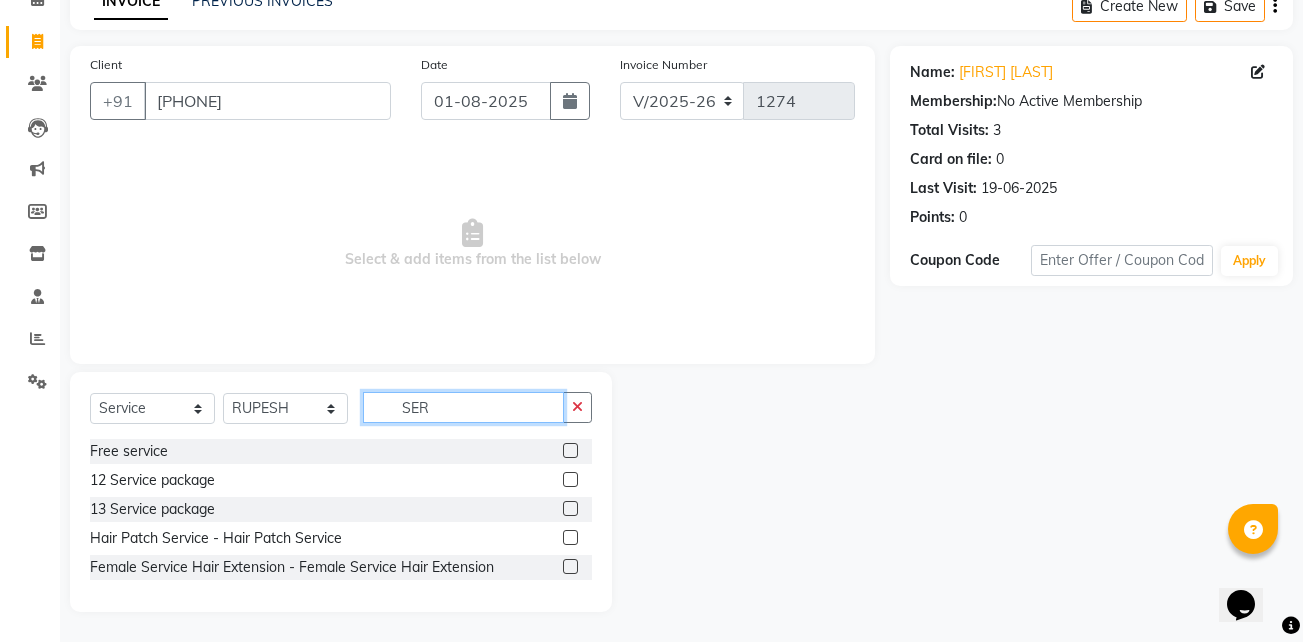 type on "SER" 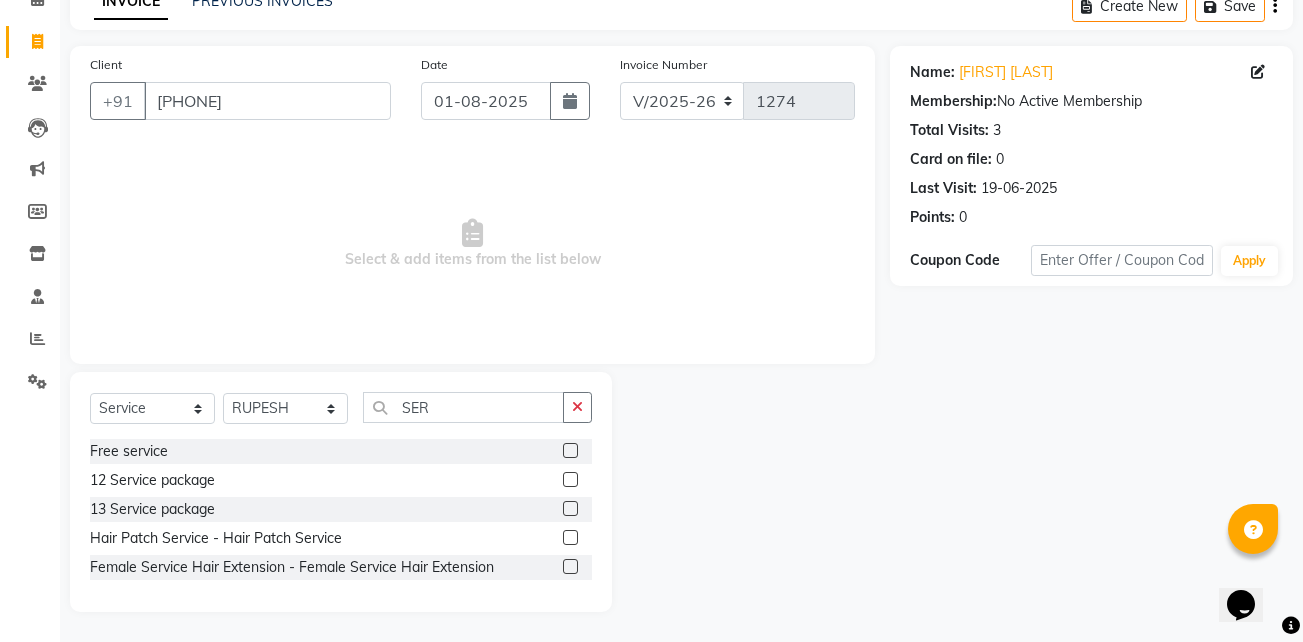 click 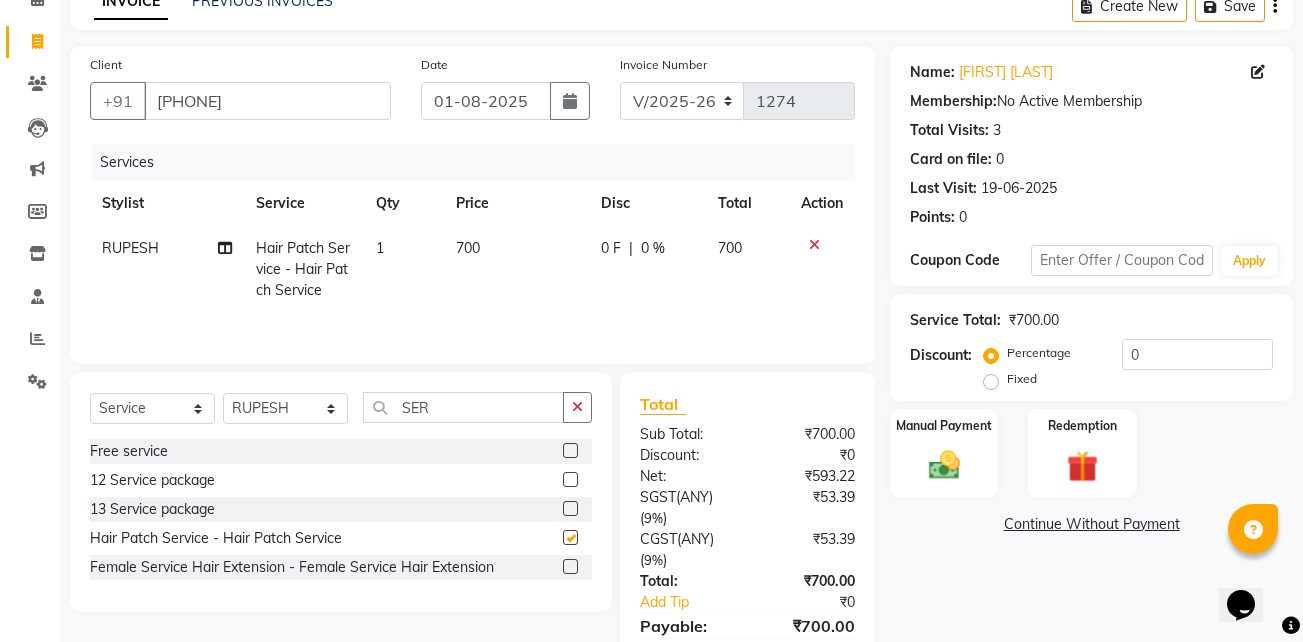 checkbox on "false" 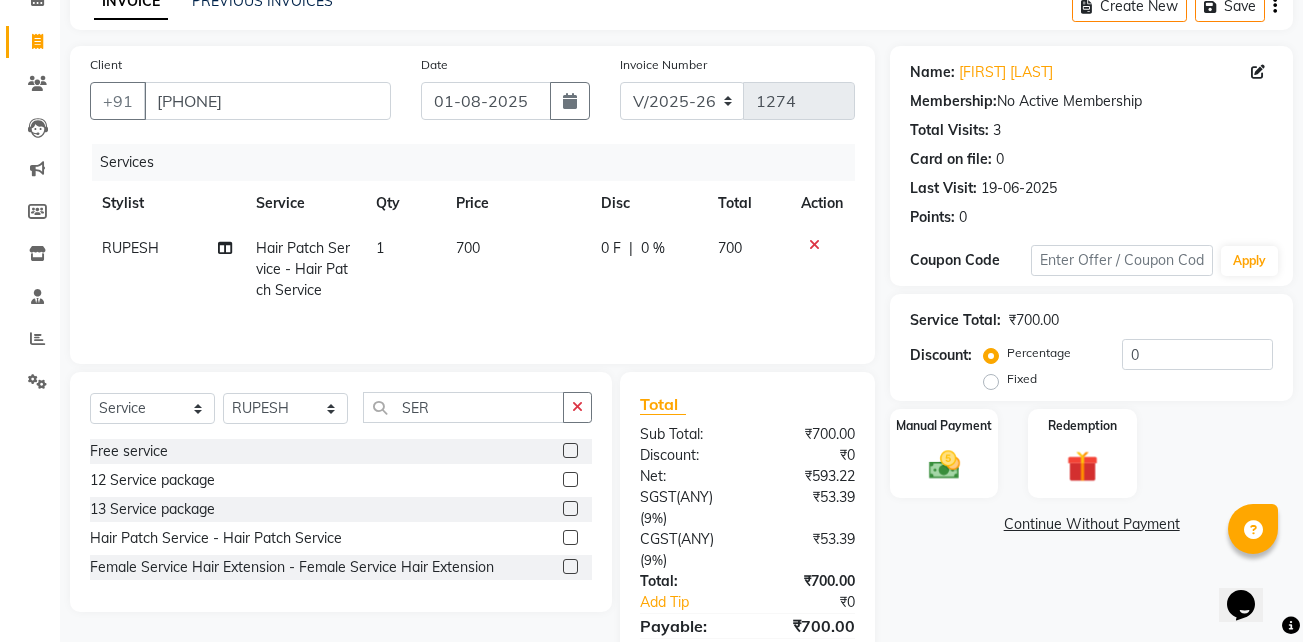 click on "700" 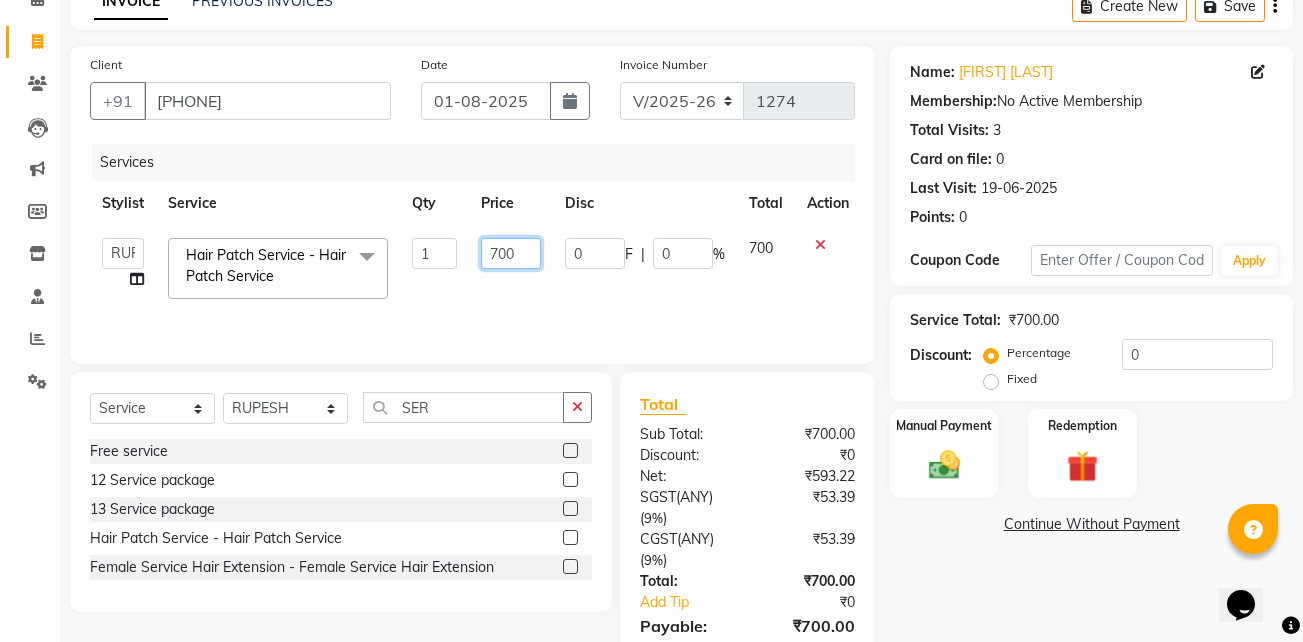 click on "700" 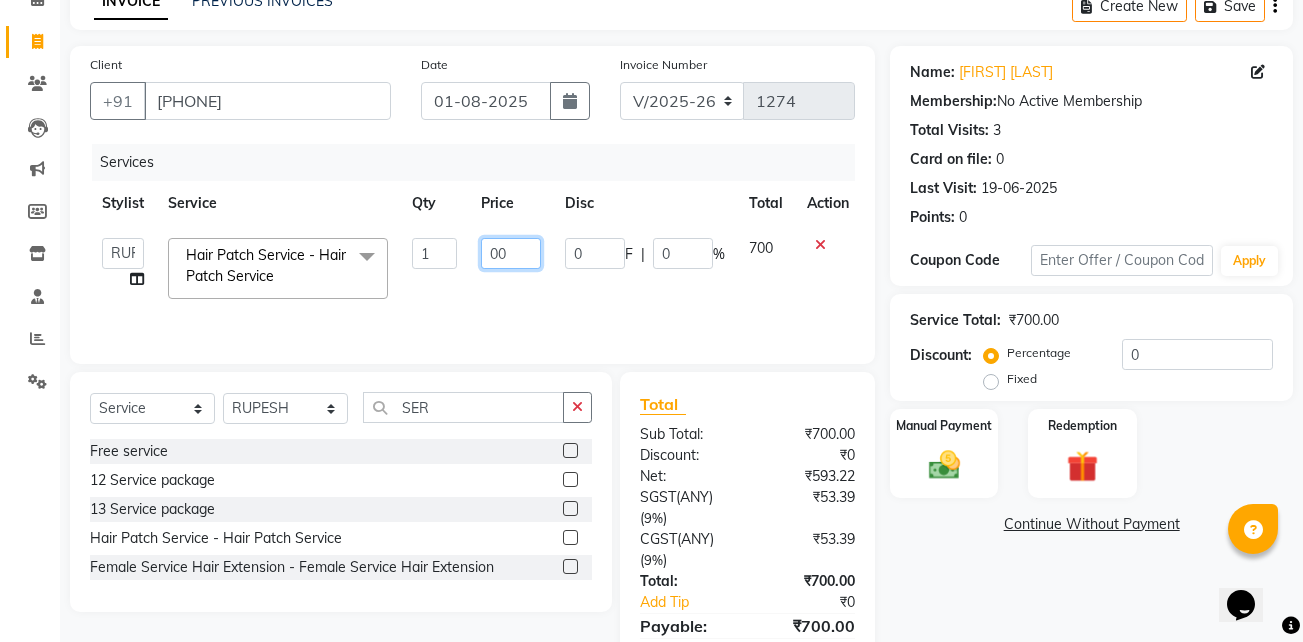 type on "600" 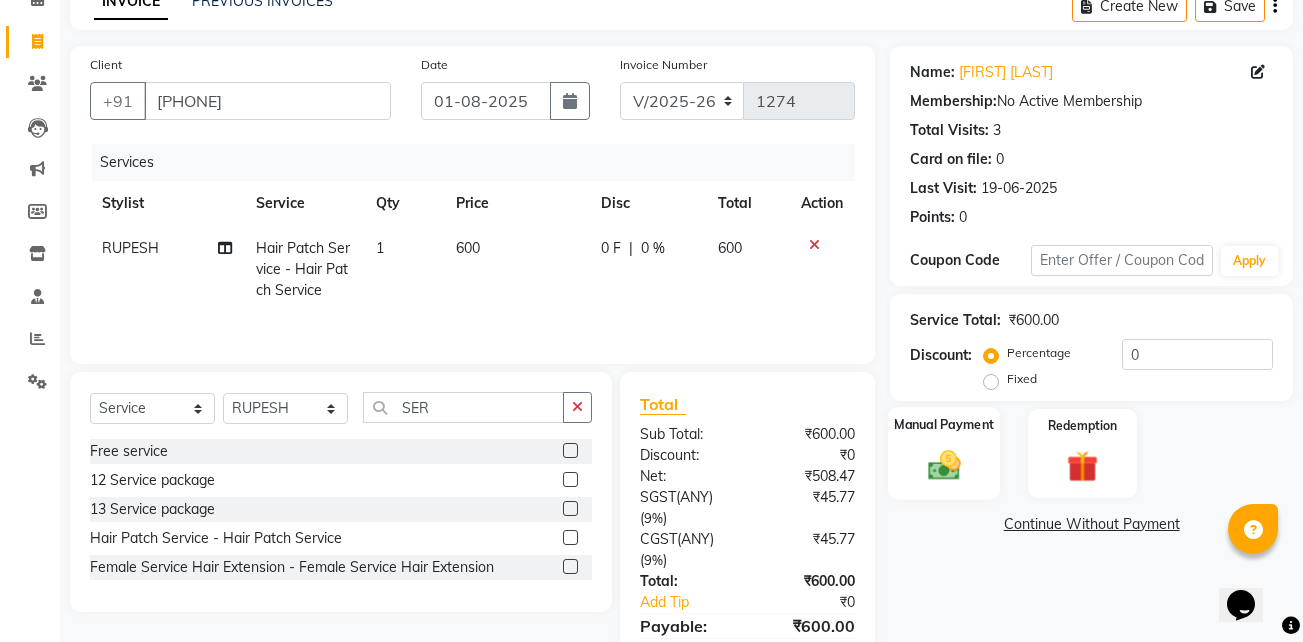 click 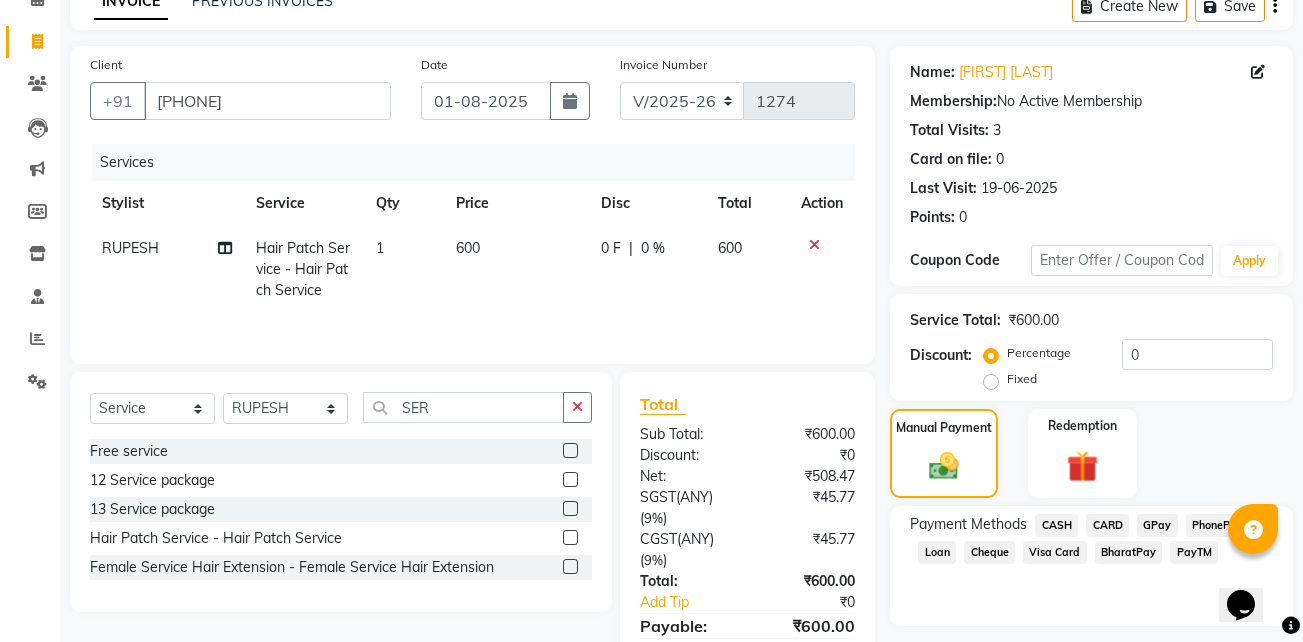 click on "GPay" 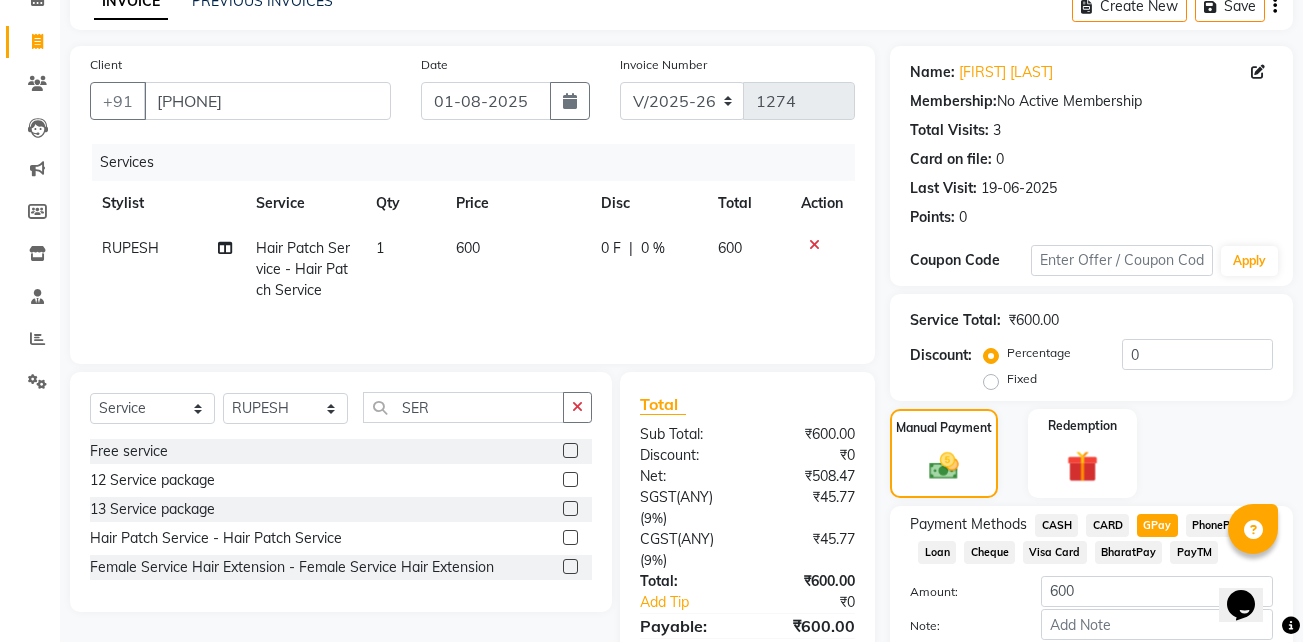 scroll, scrollTop: 215, scrollLeft: 0, axis: vertical 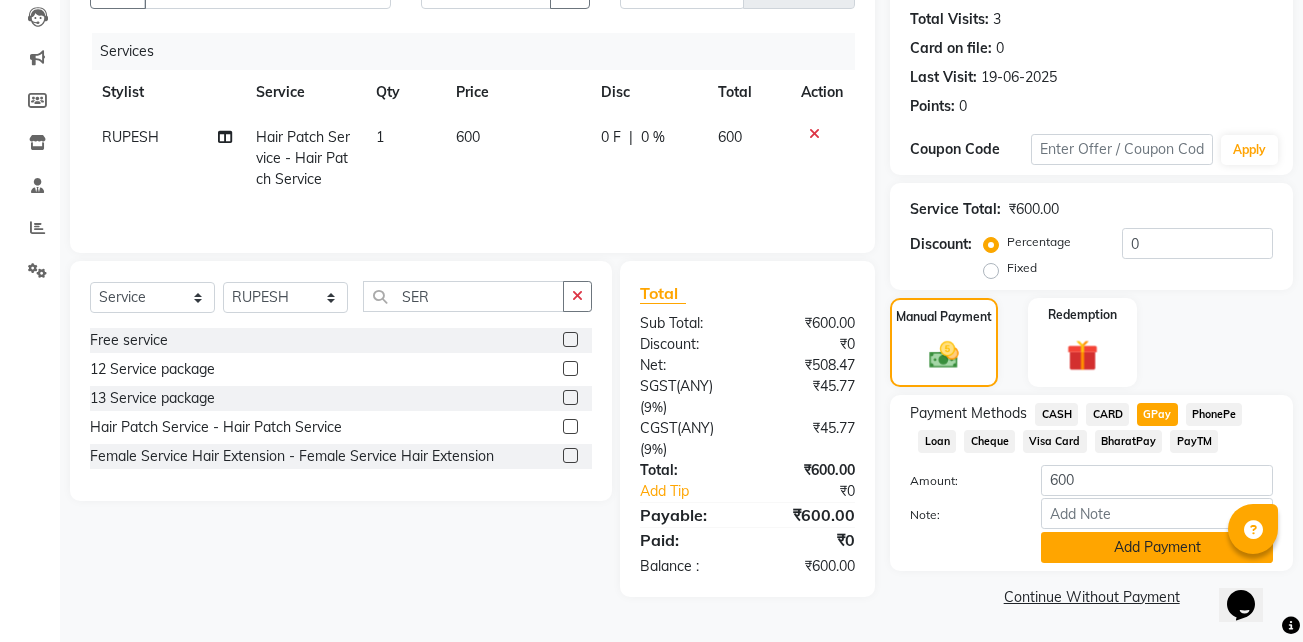 click on "Add Payment" 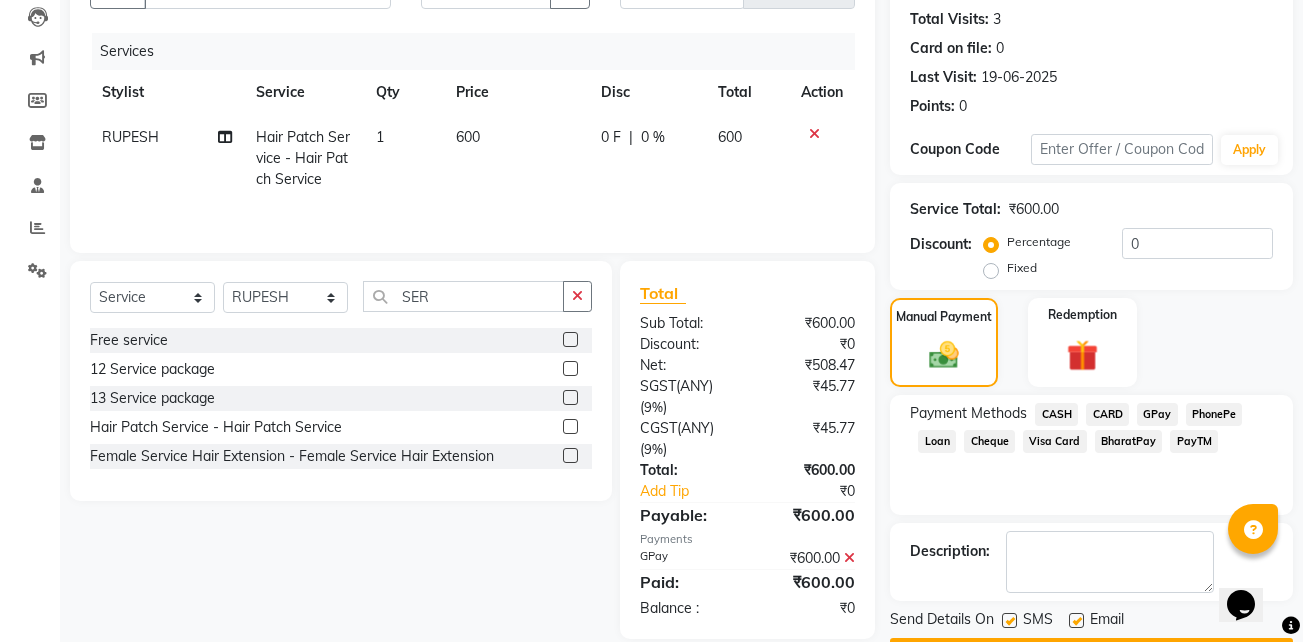 scroll, scrollTop: 272, scrollLeft: 0, axis: vertical 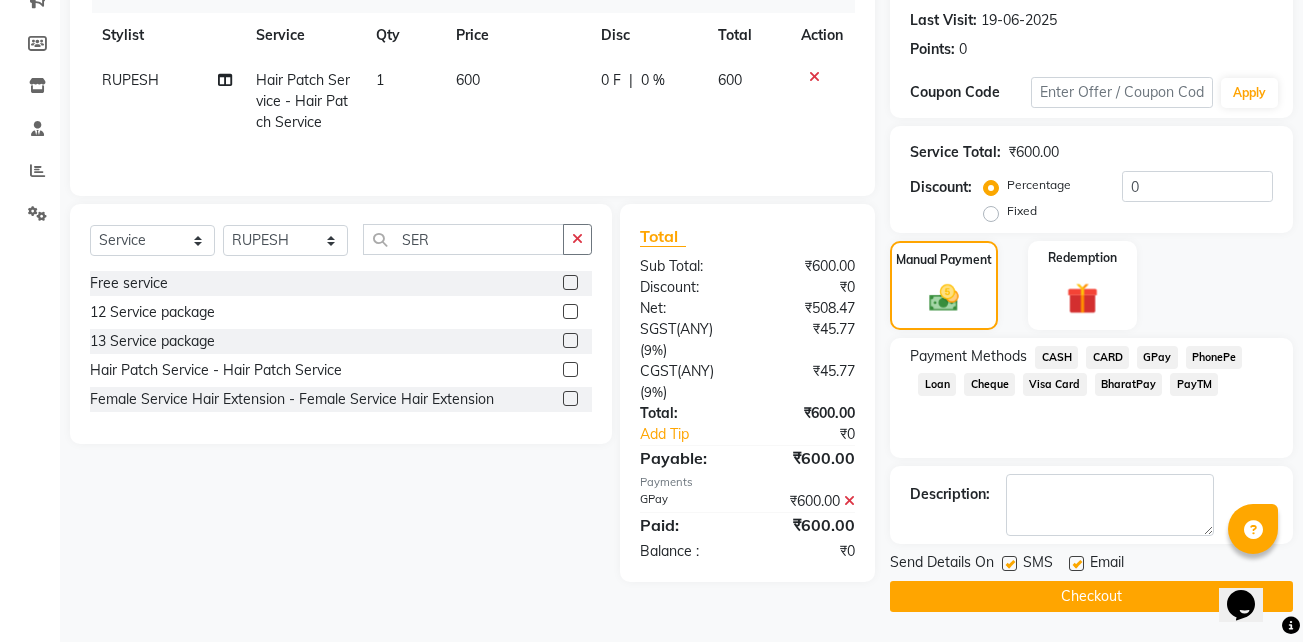 click 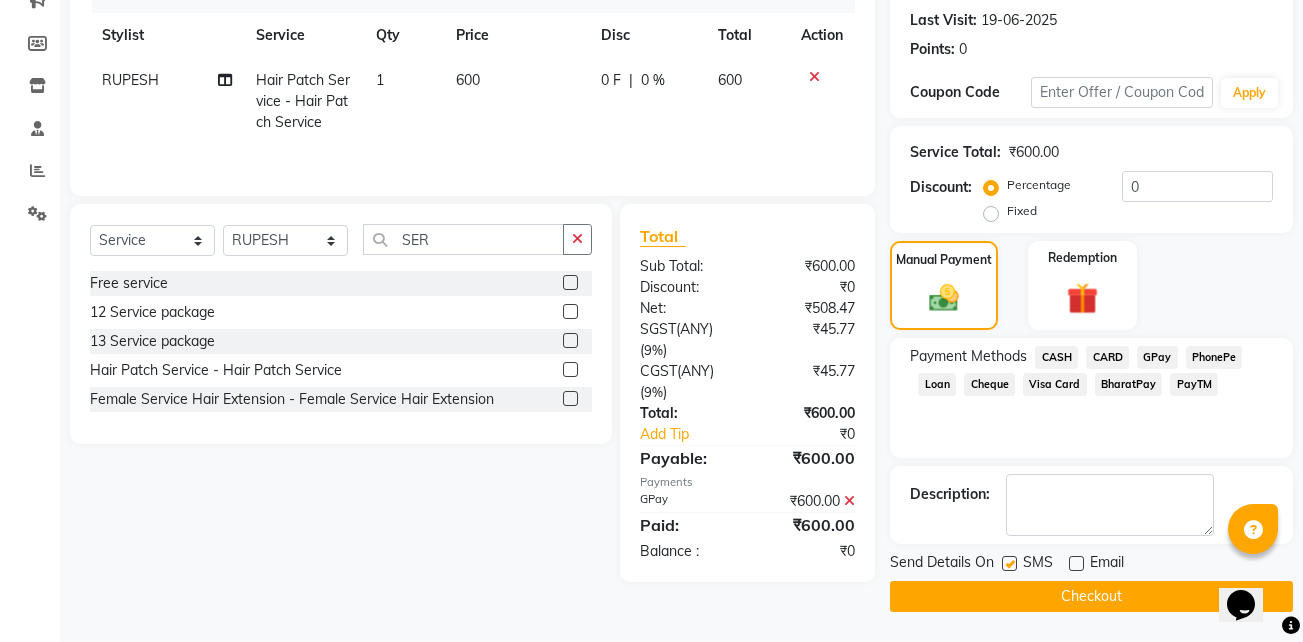 click 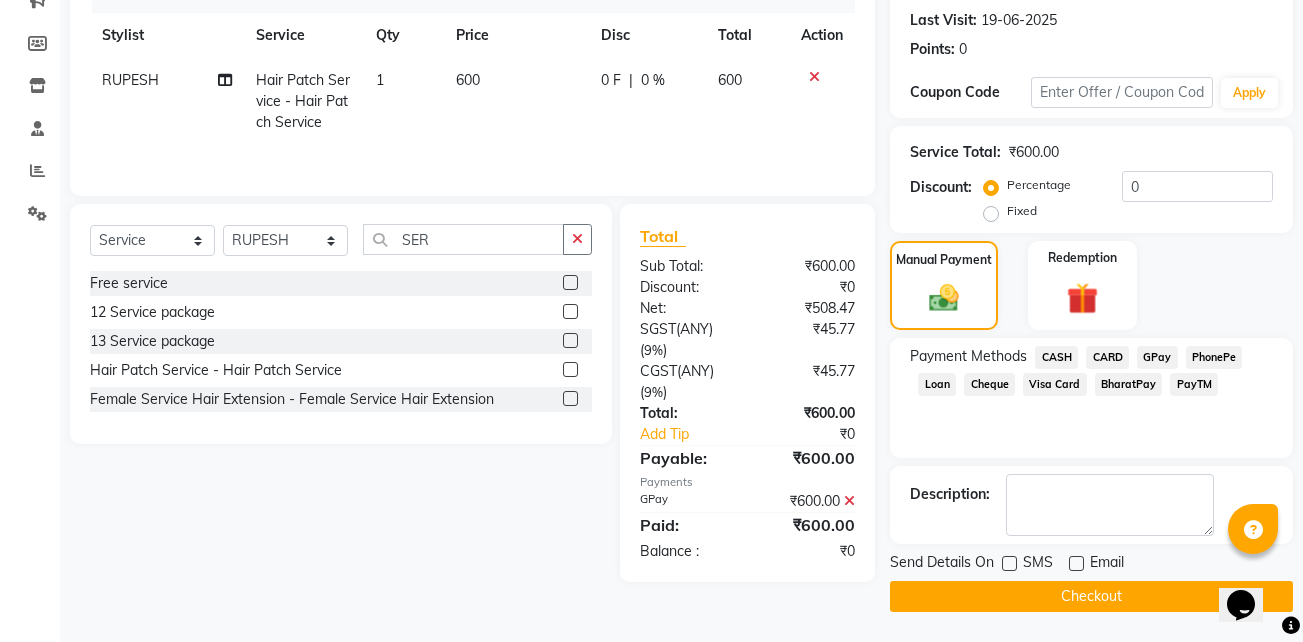 click on "Checkout" 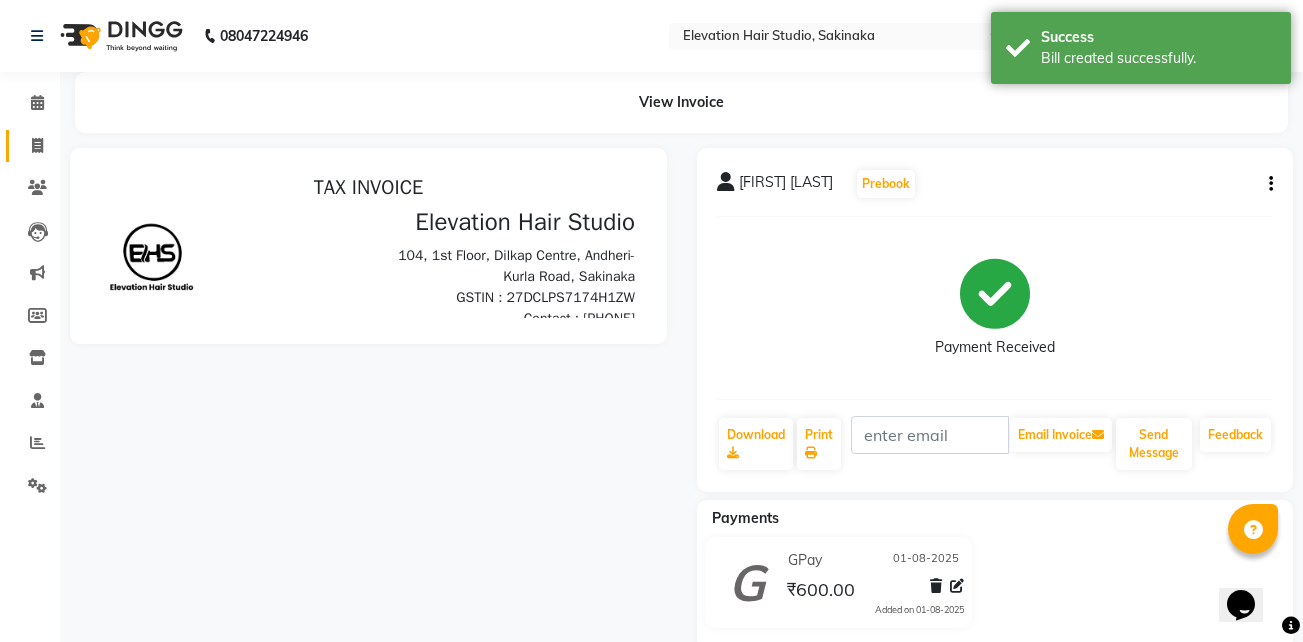 scroll, scrollTop: 0, scrollLeft: 0, axis: both 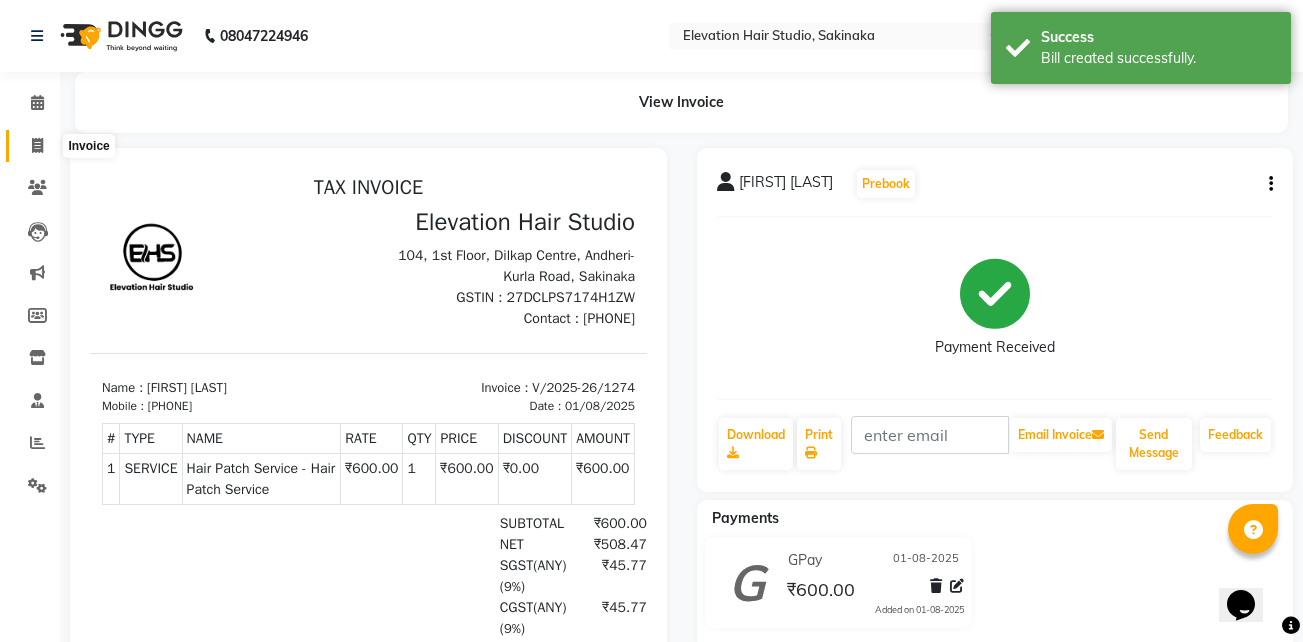 click 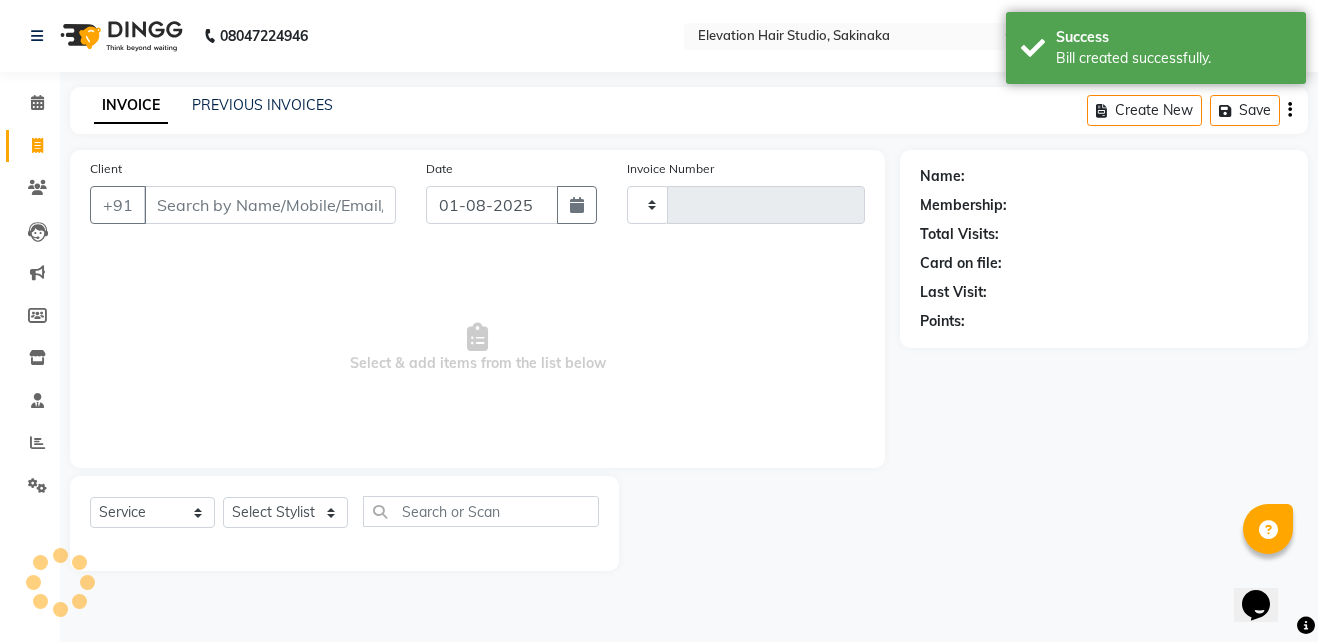 type on "1275" 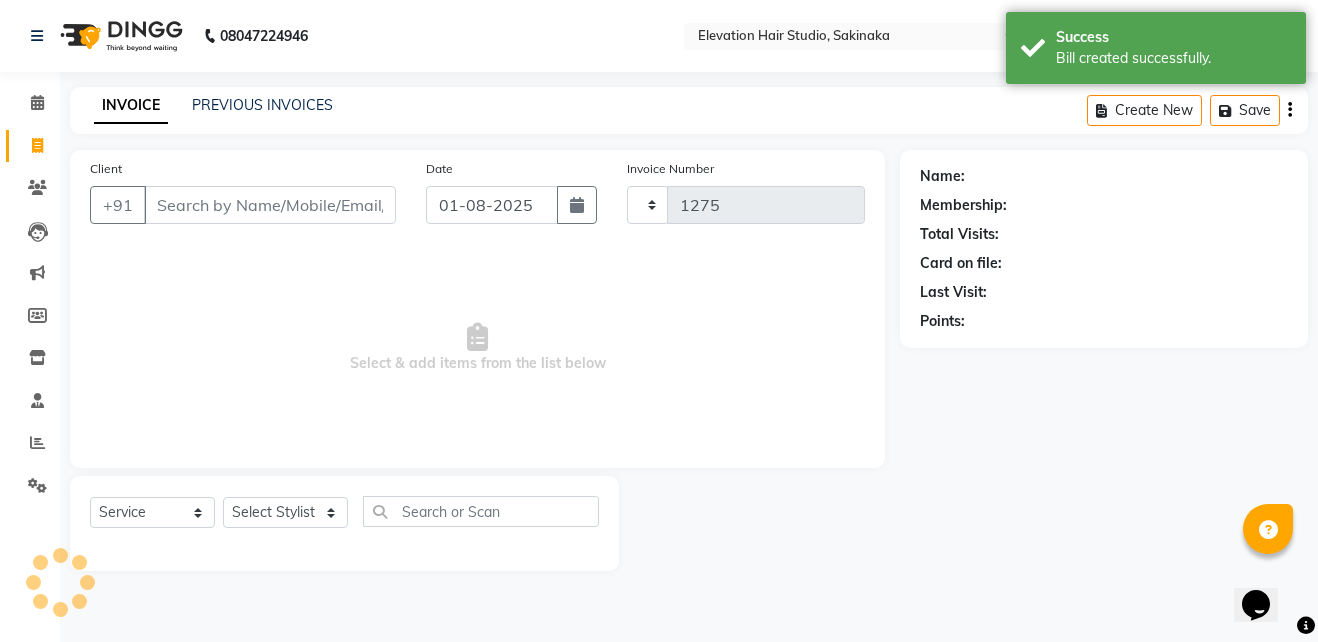 select on "4949" 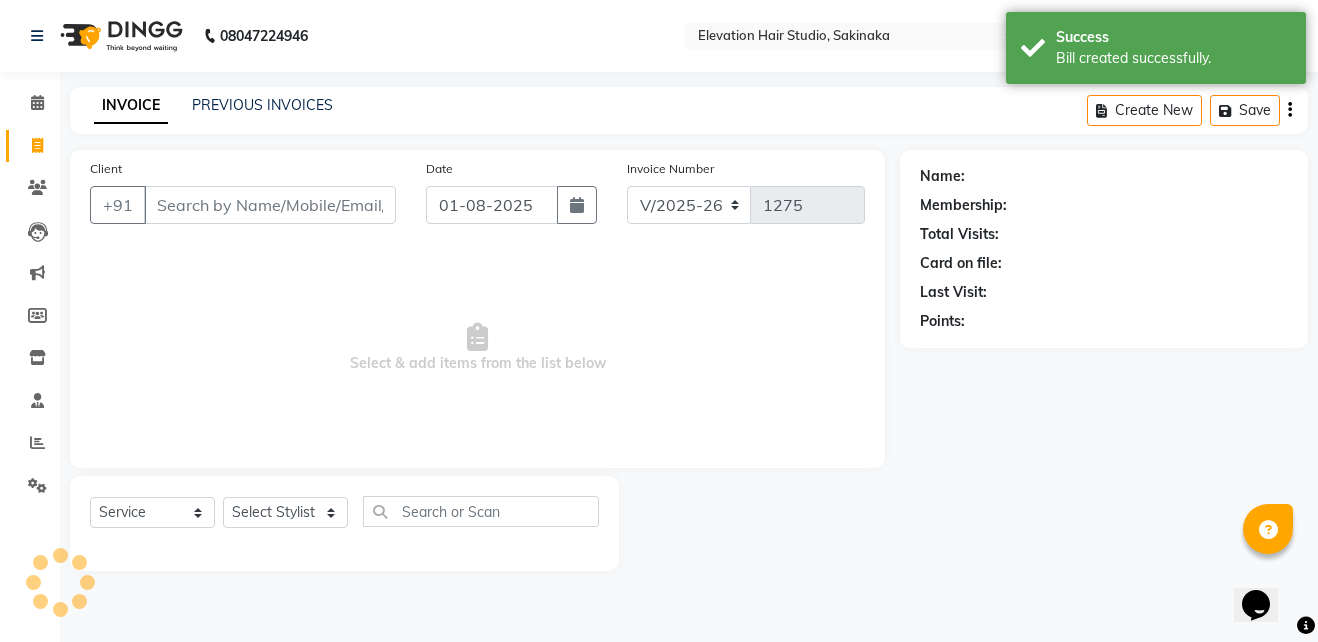 click on "Client" at bounding box center [270, 205] 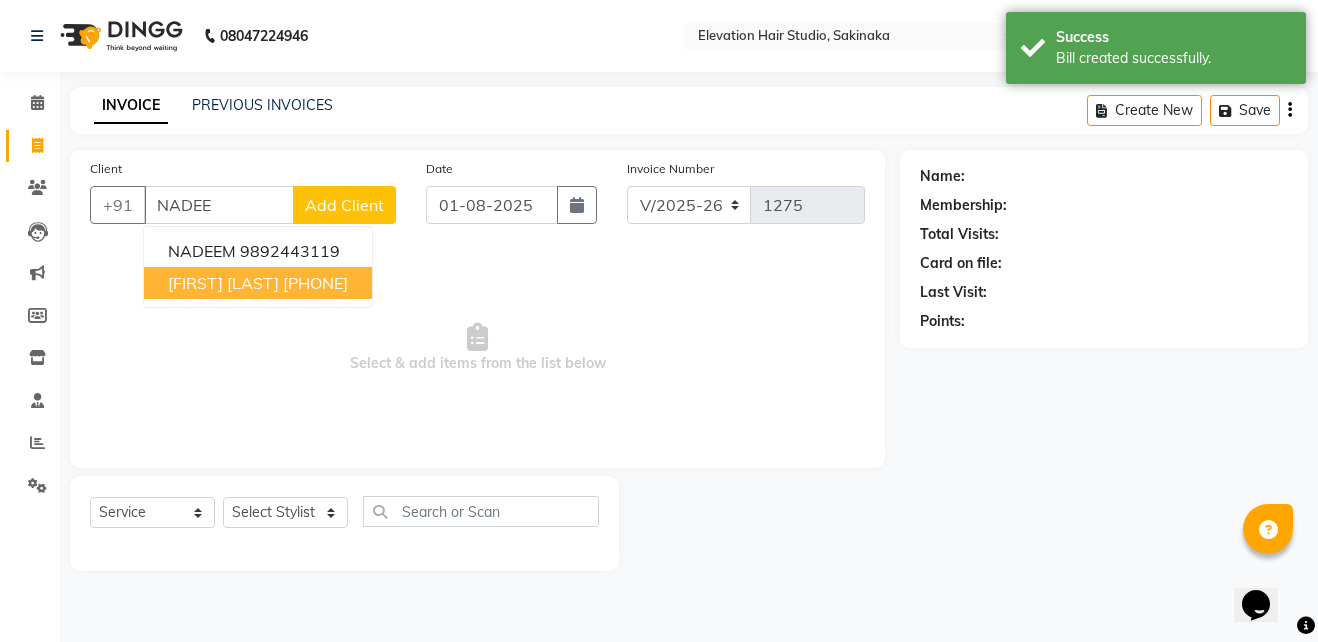 click on "[FIRST] [LAST]" at bounding box center (223, 283) 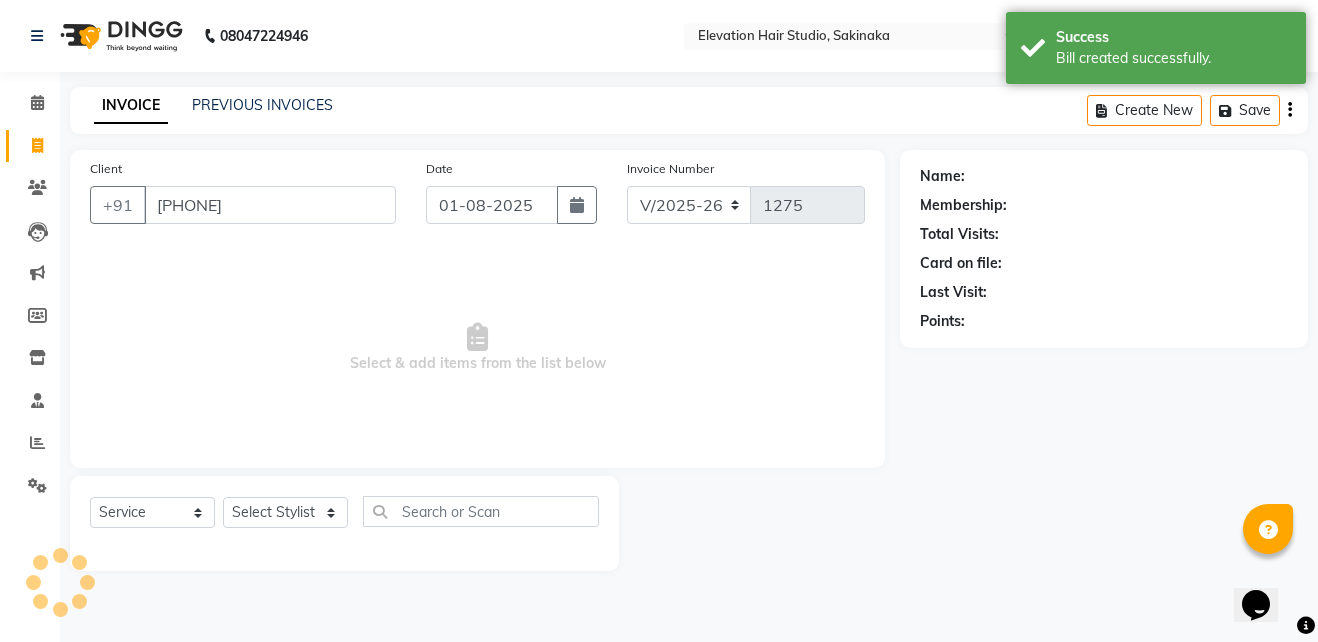 type on "[PHONE]" 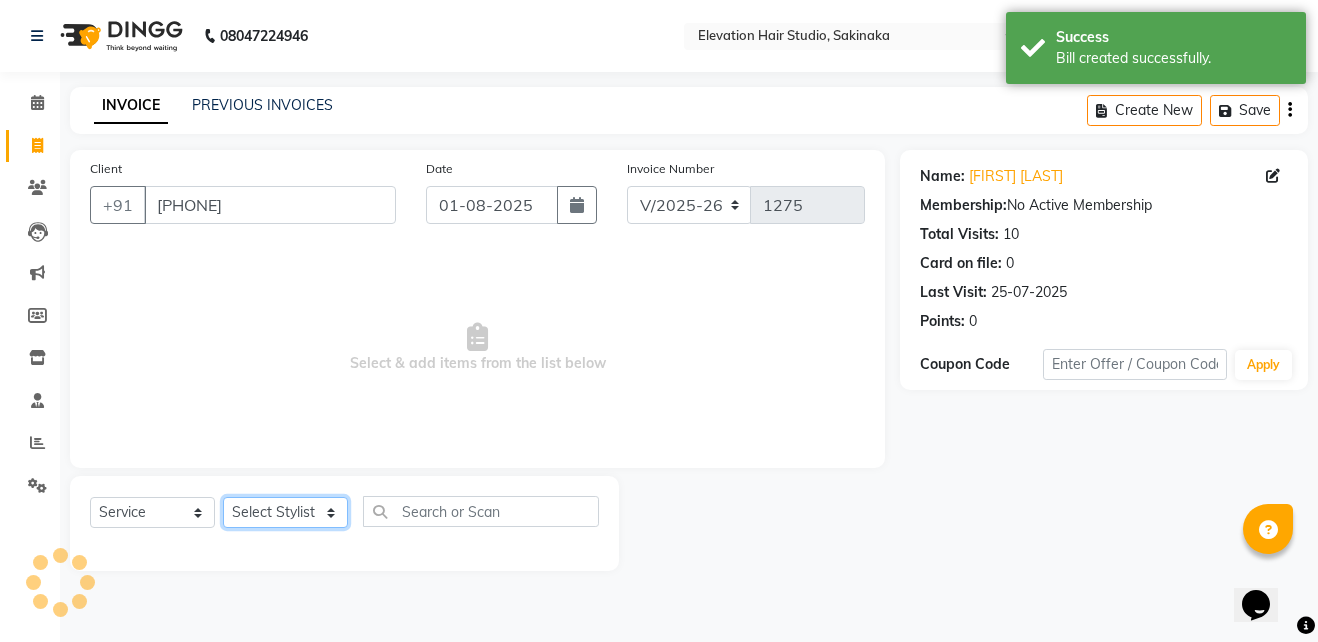 drag, startPoint x: 244, startPoint y: 500, endPoint x: 274, endPoint y: 543, distance: 52.43091 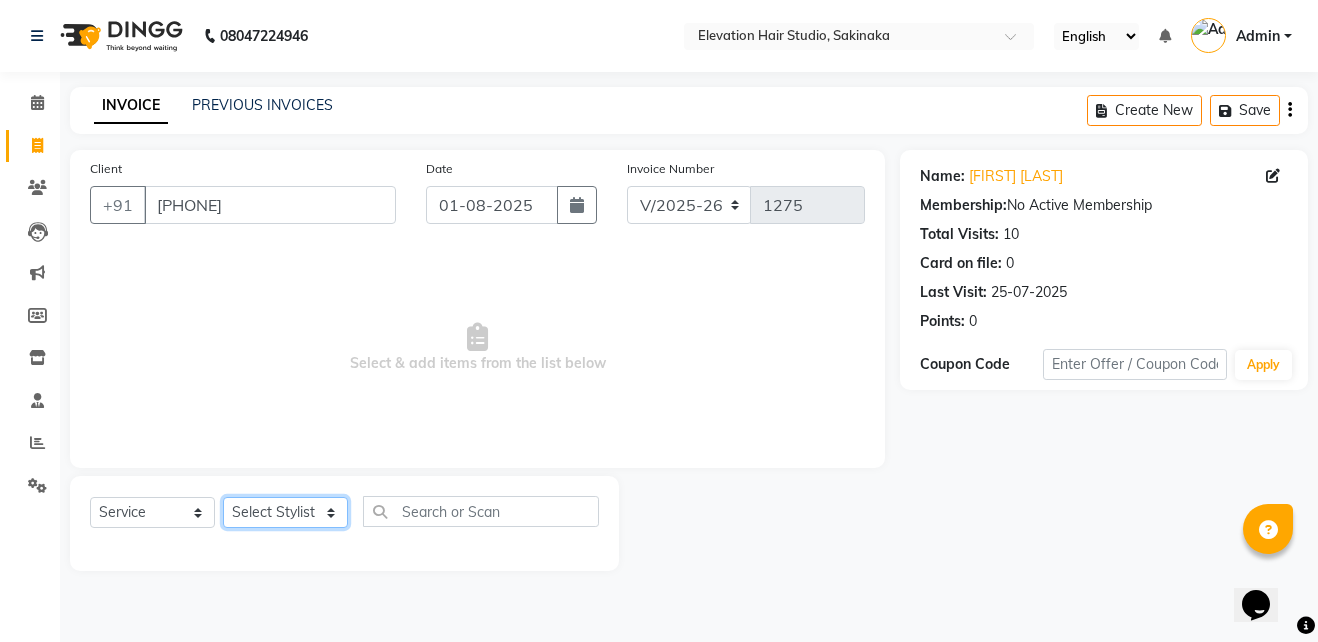 select on "65659" 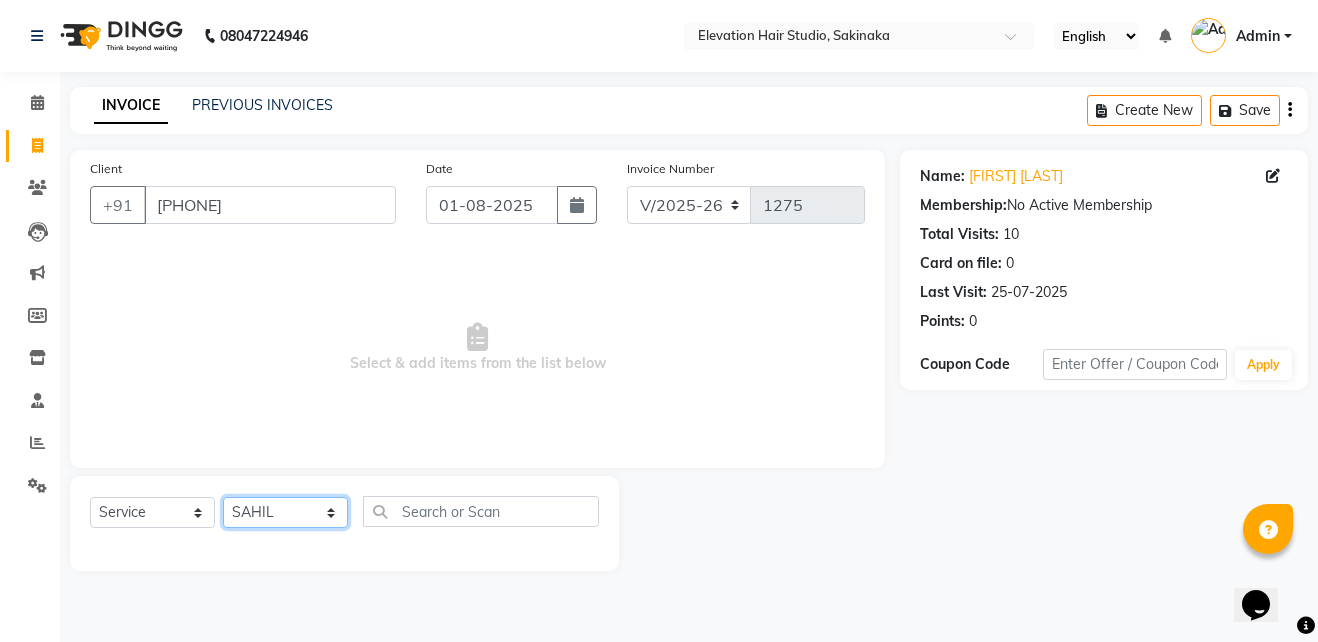 click on "Select Stylist Admin (EHS Thane) ANEES  DILIP KAPIL  PRIYA RUPESH SAHIL  Sarfaraz SHAHEENA SHAIKH  ZEESHAN" 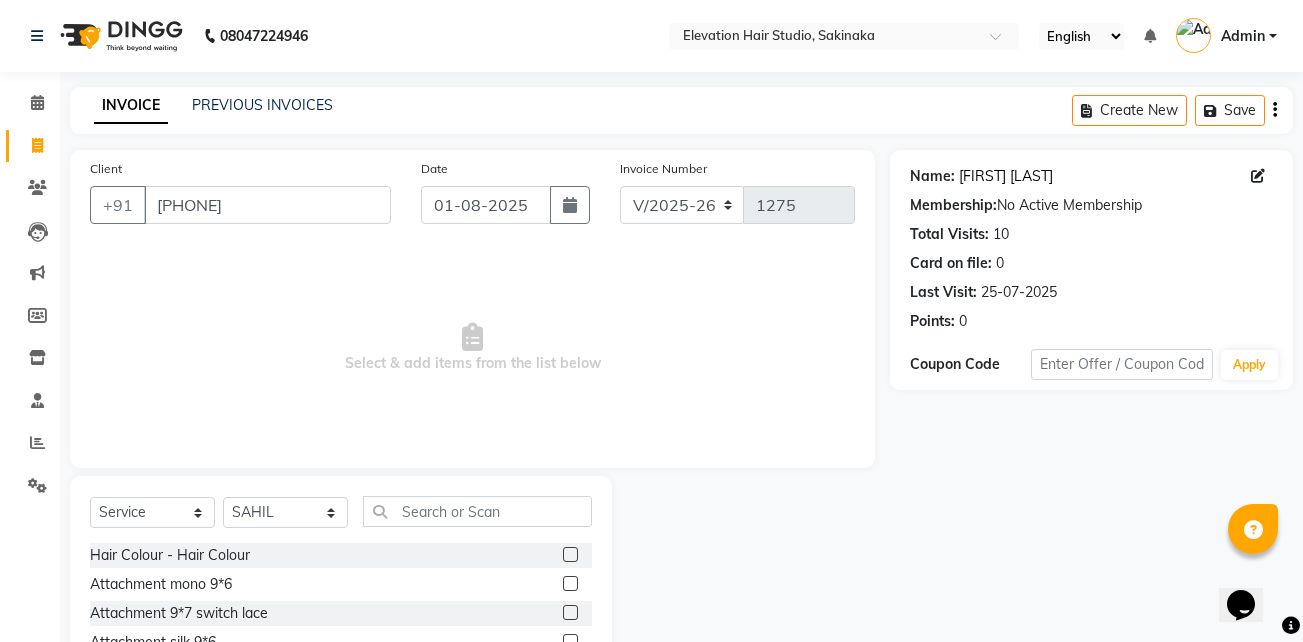 click on "Nadeem Shaikh" 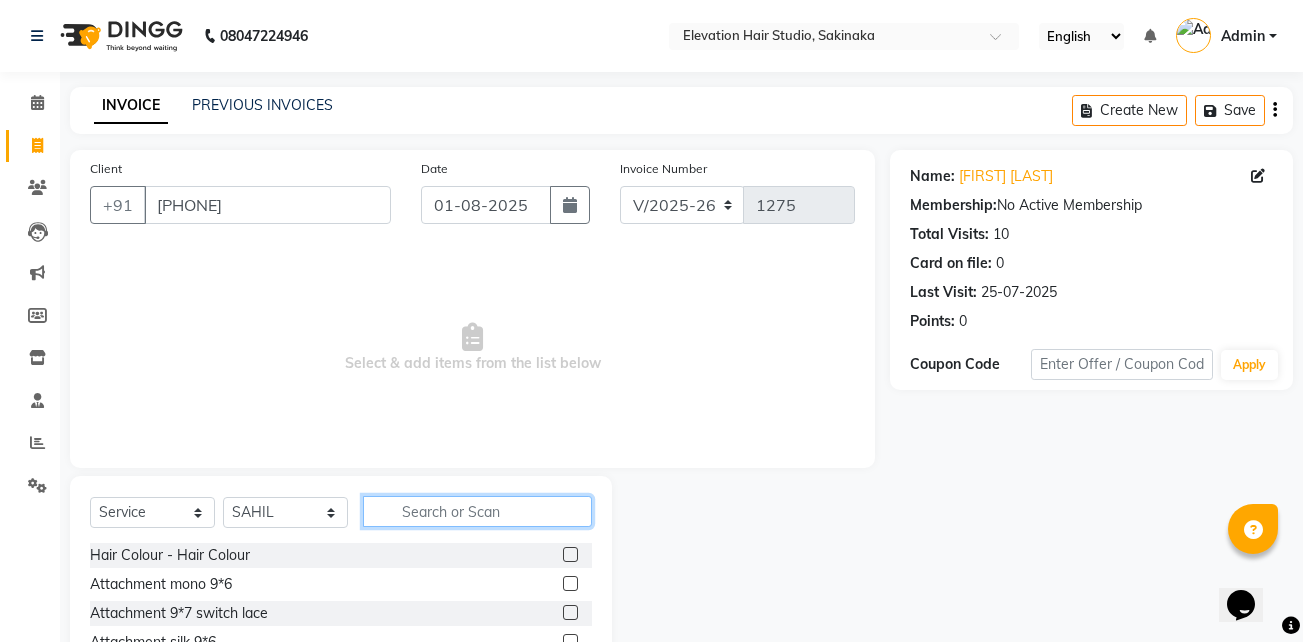 click 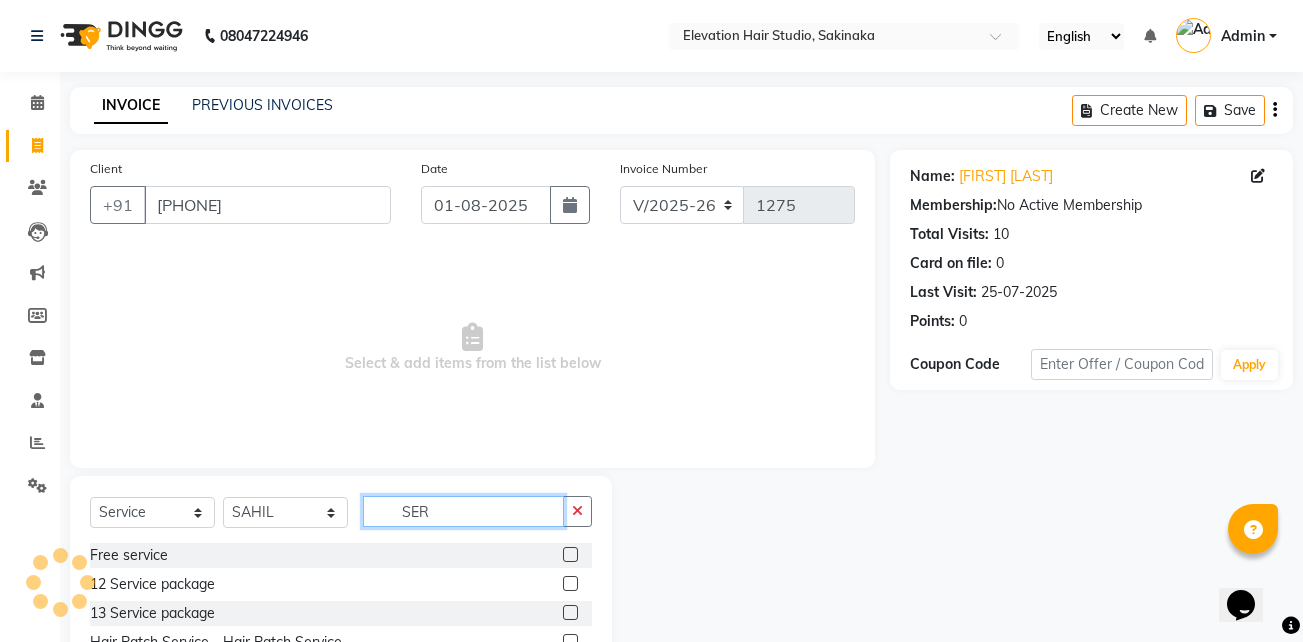 click on "SER" 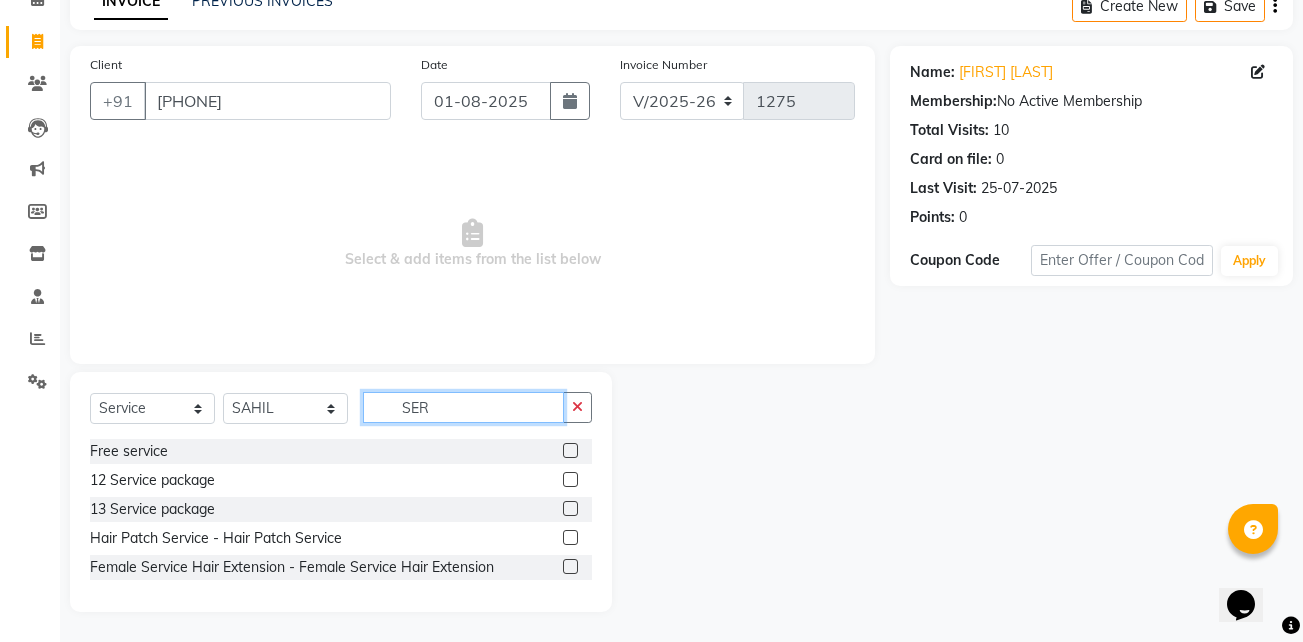type on "SER" 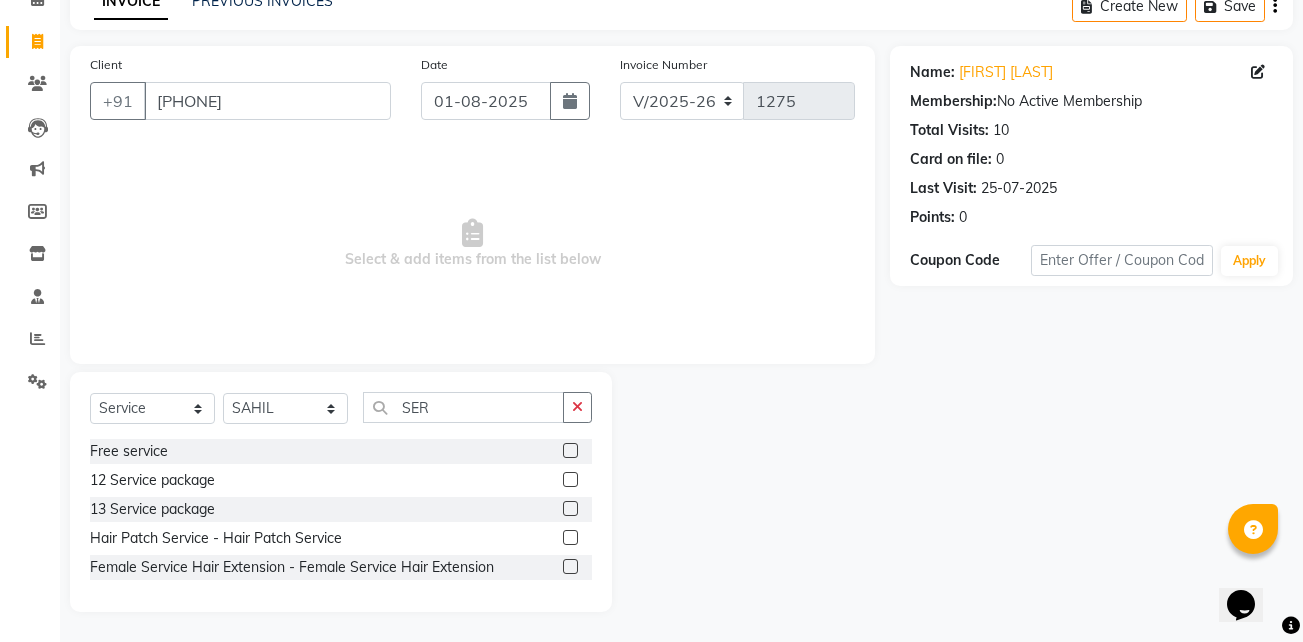 click 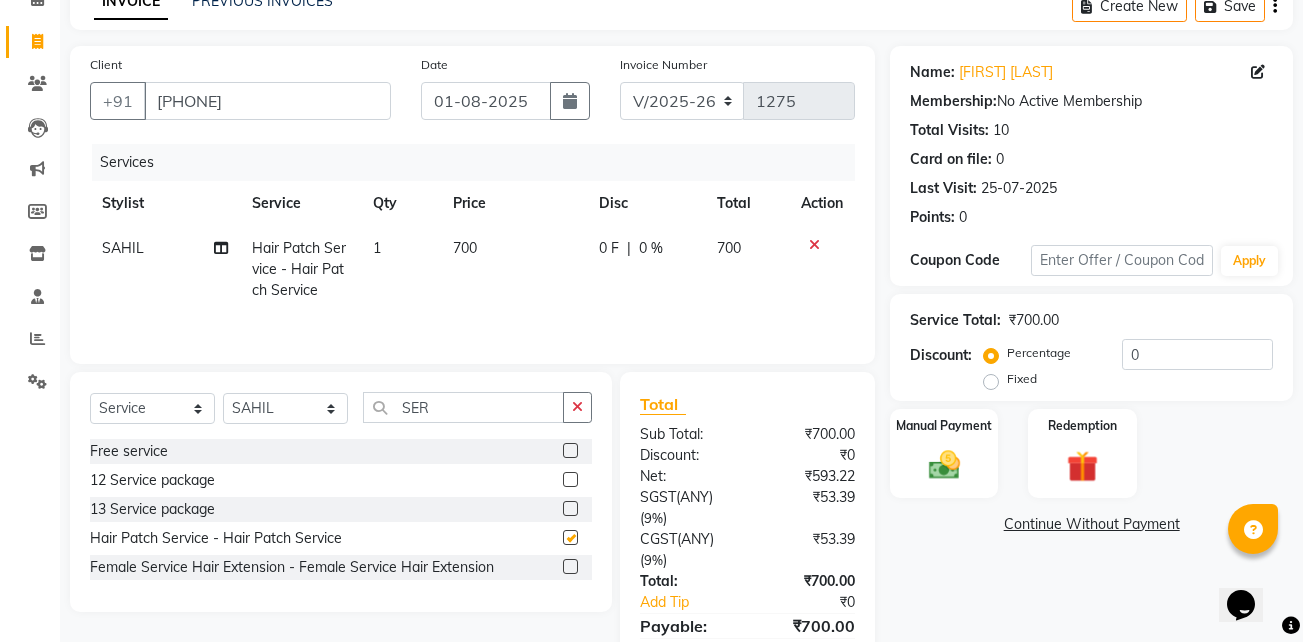 checkbox on "false" 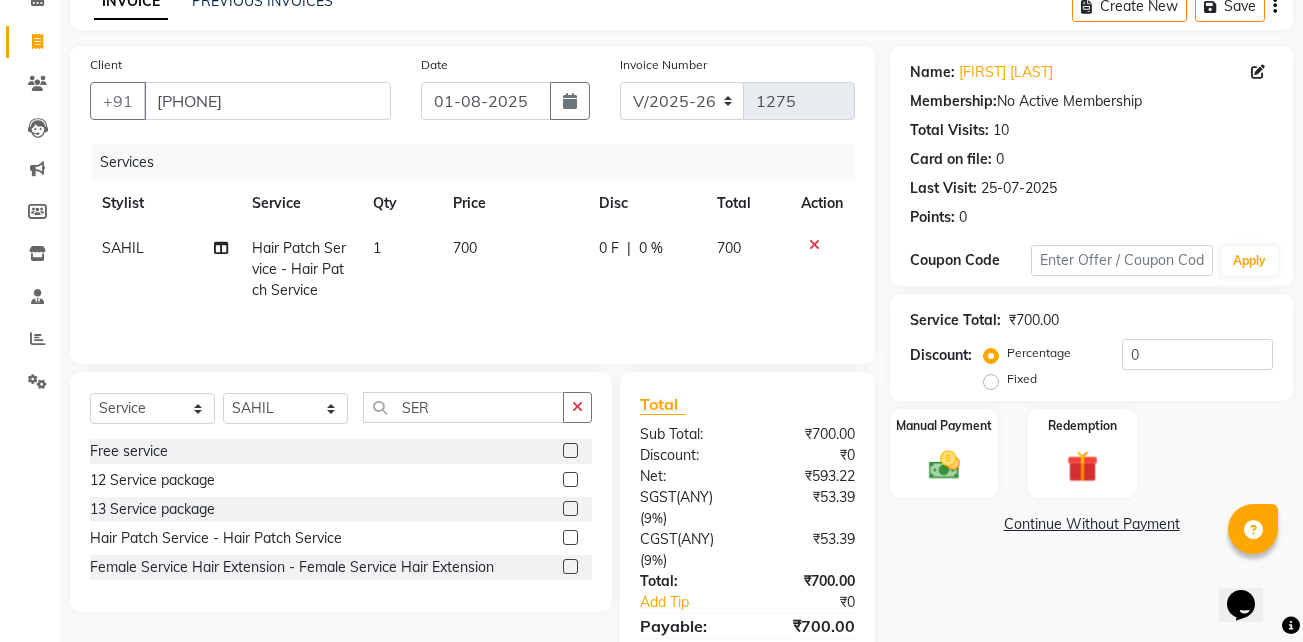 click on "700" 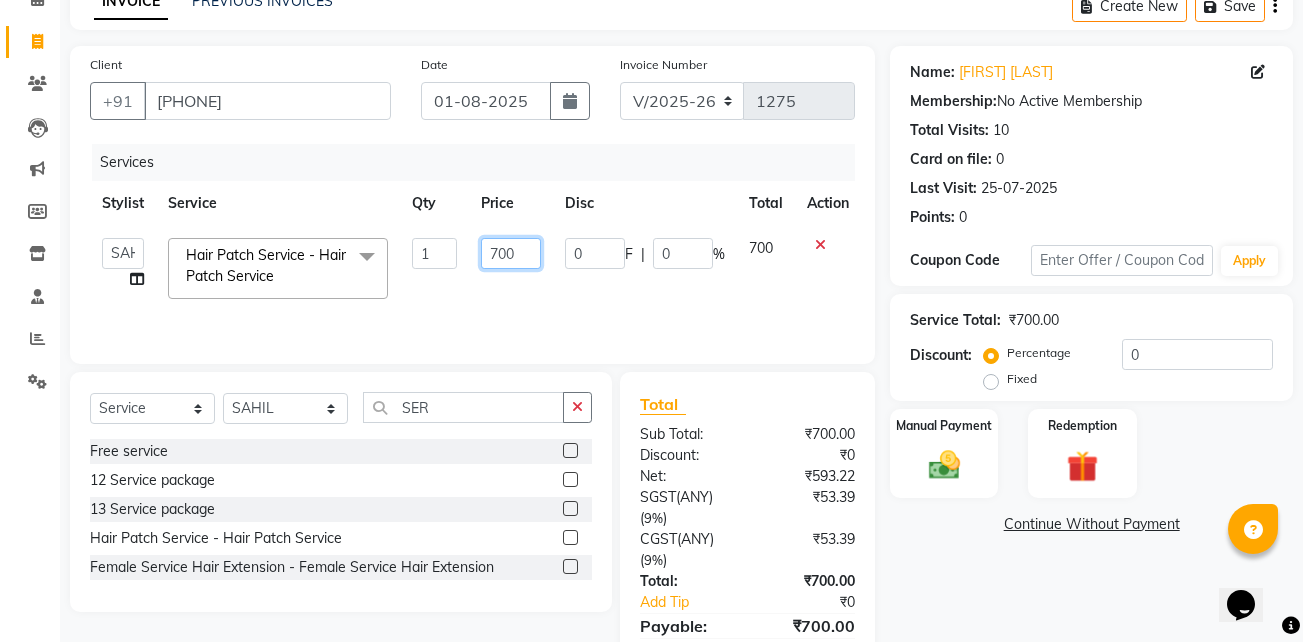 click on "700" 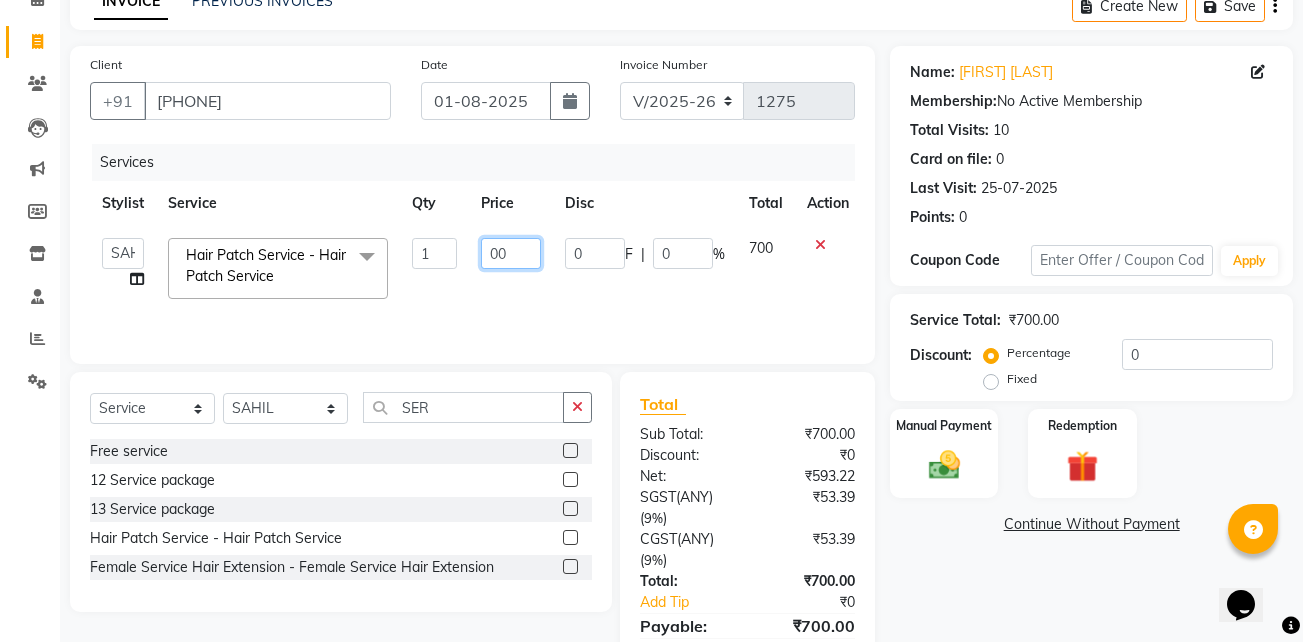 type on "600" 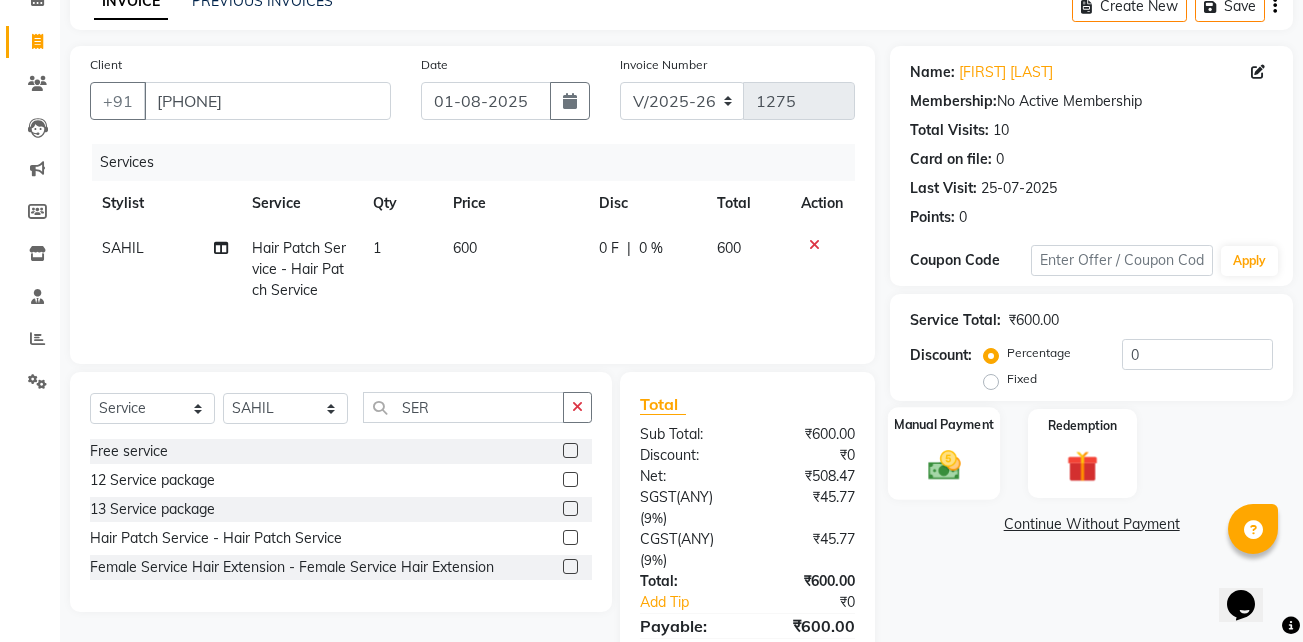 click on "Manual Payment" 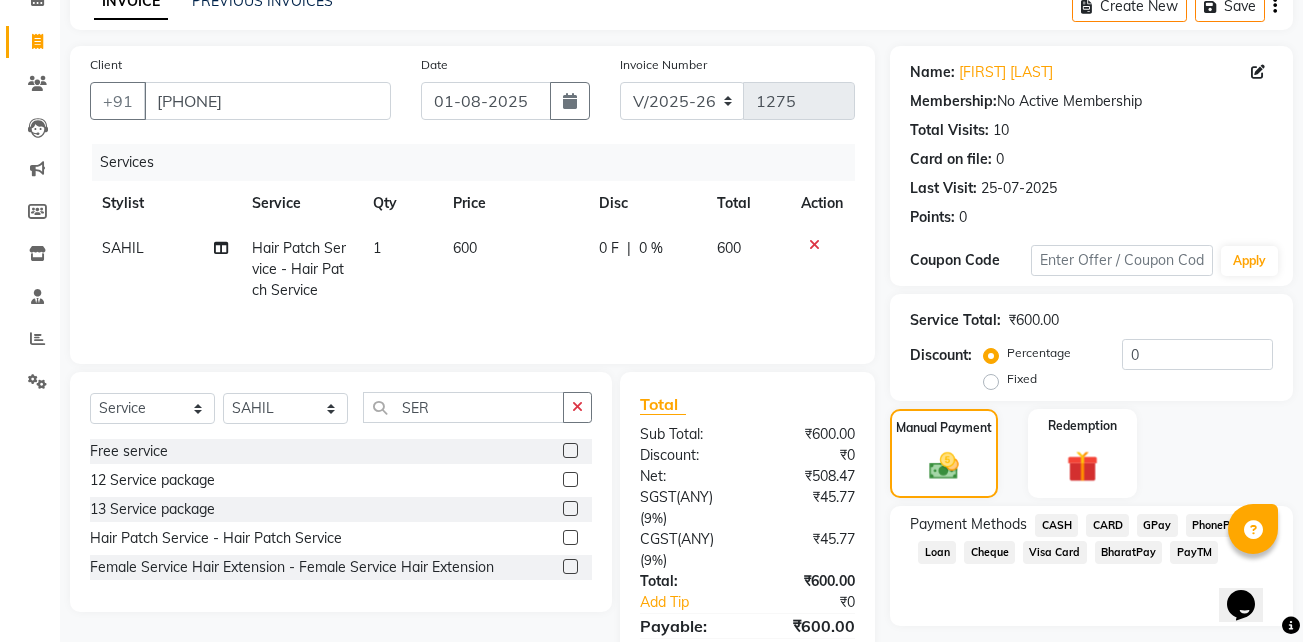 click on "GPay" 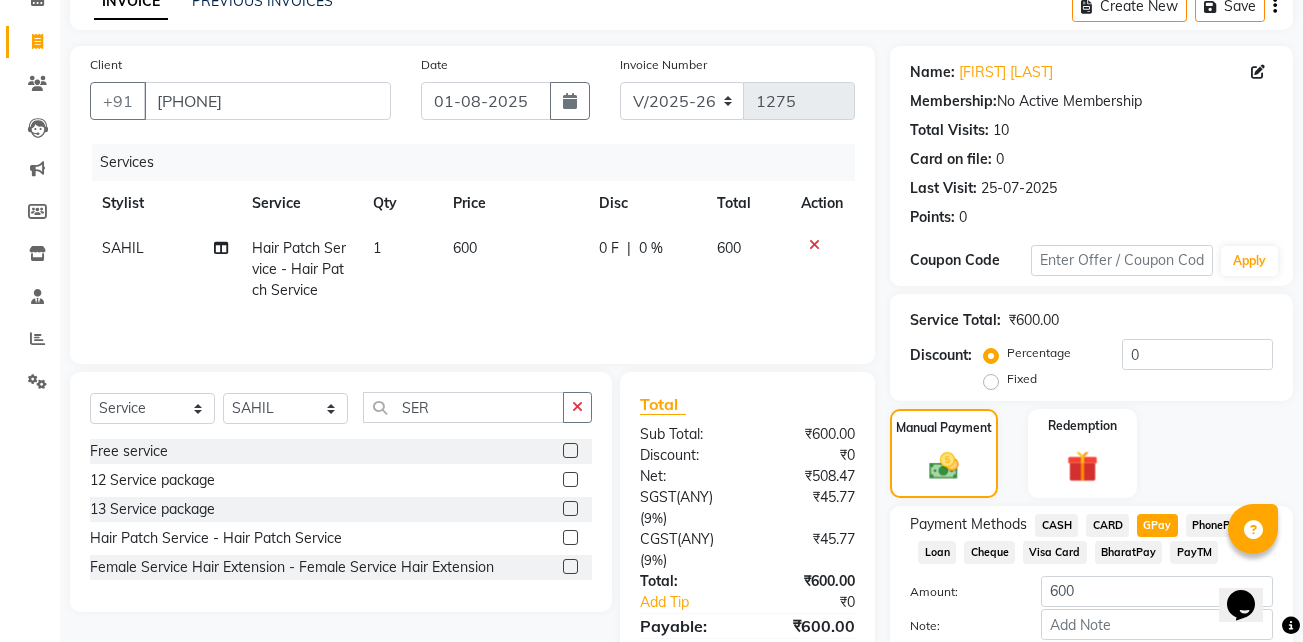 scroll, scrollTop: 215, scrollLeft: 0, axis: vertical 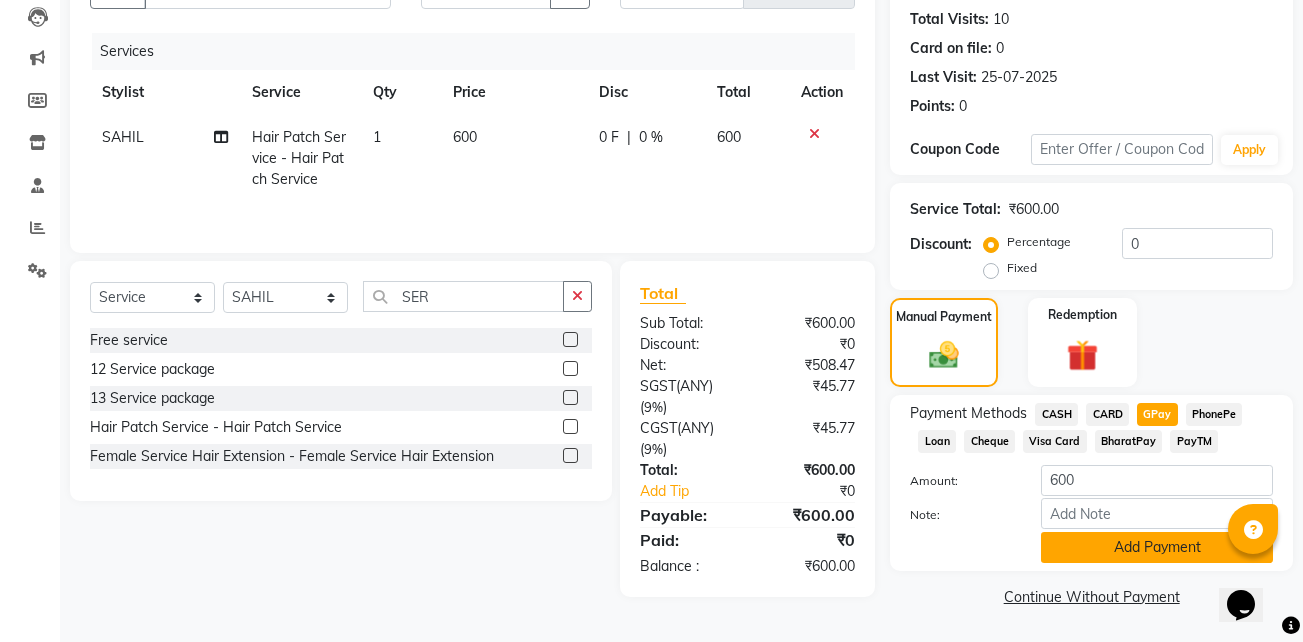 click on "Add Payment" 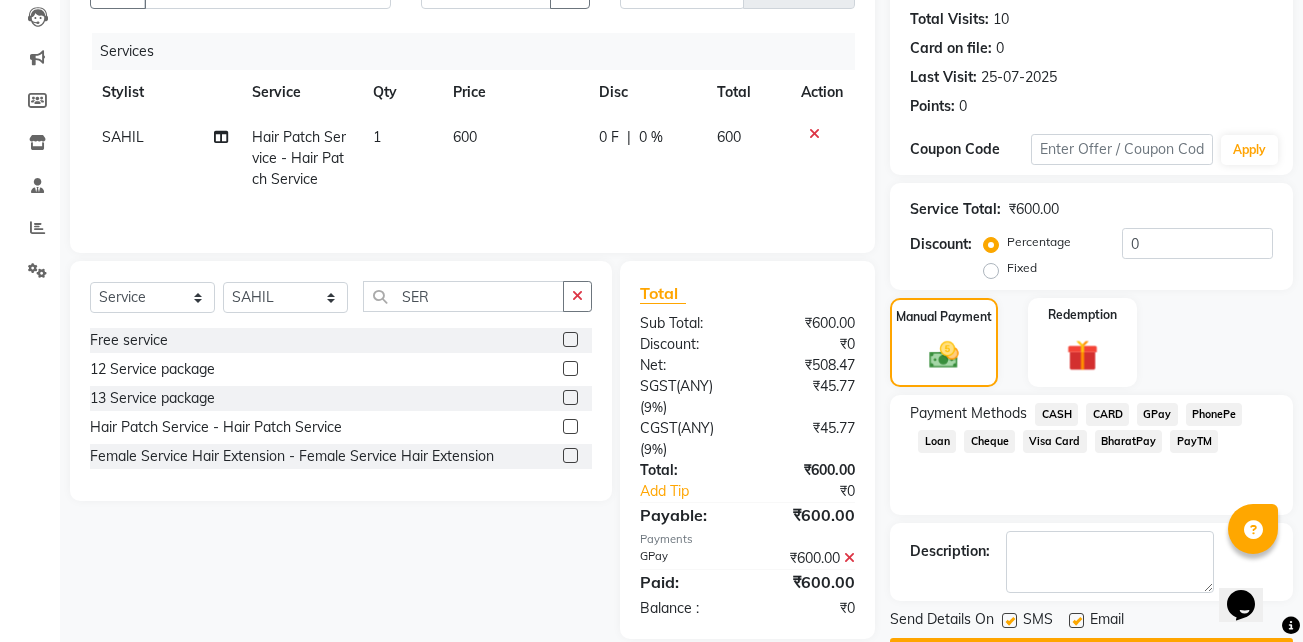 scroll, scrollTop: 272, scrollLeft: 0, axis: vertical 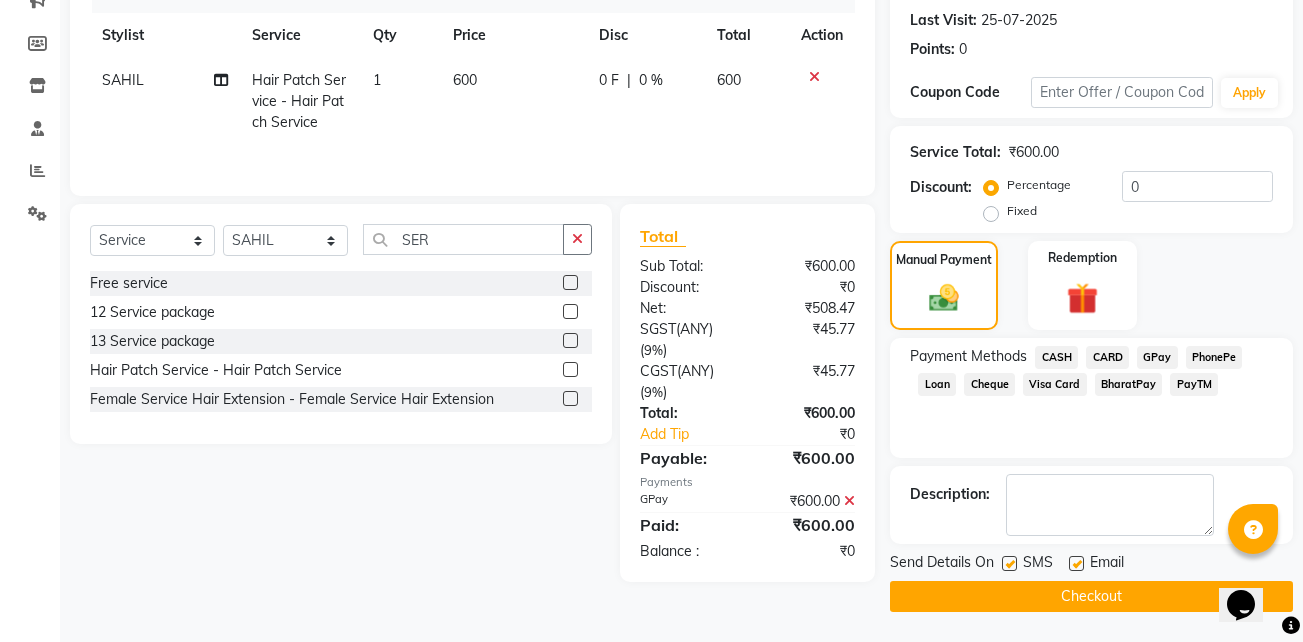click 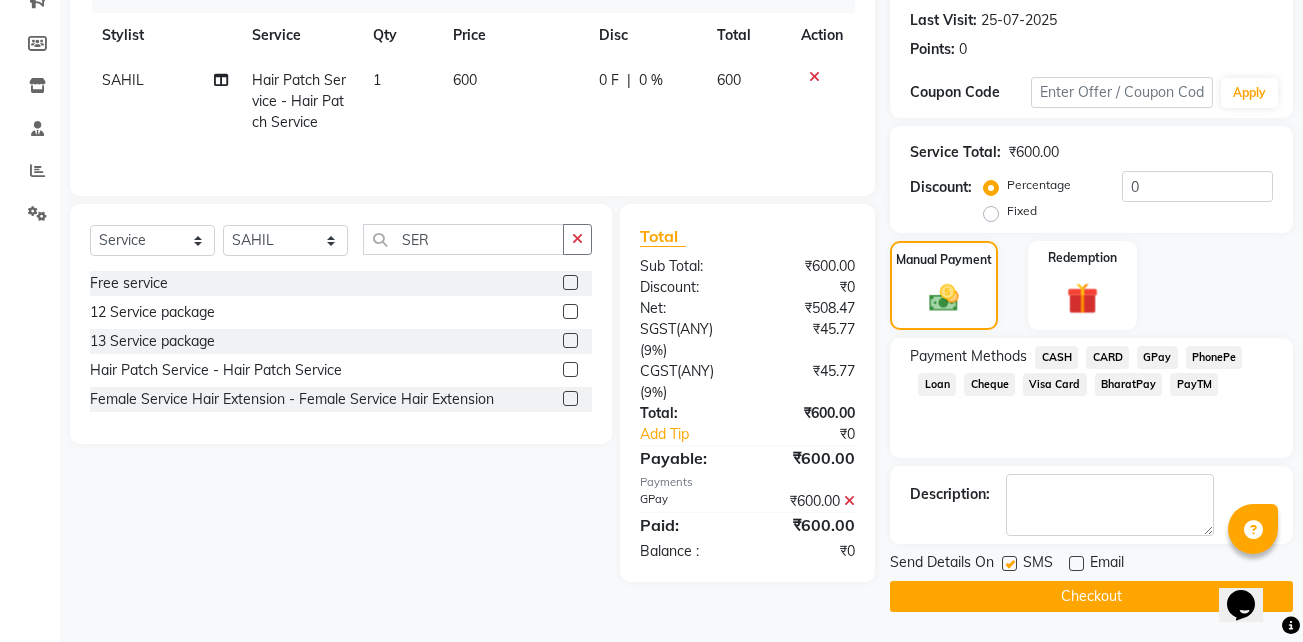 click 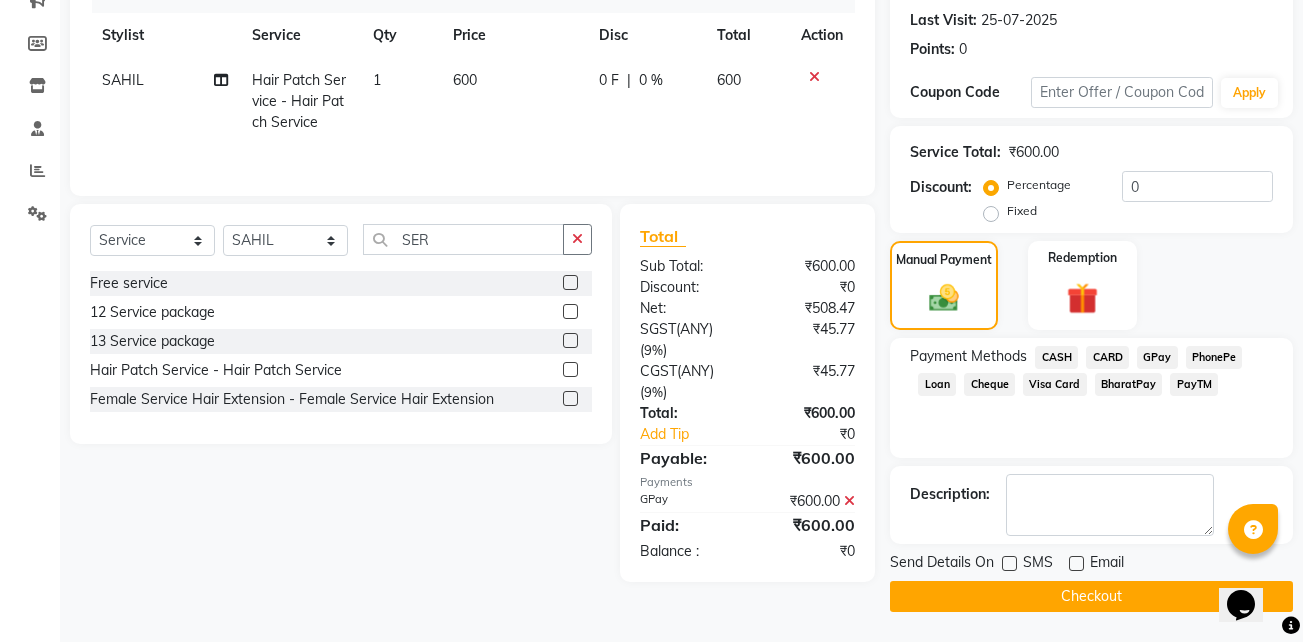 click on "Checkout" 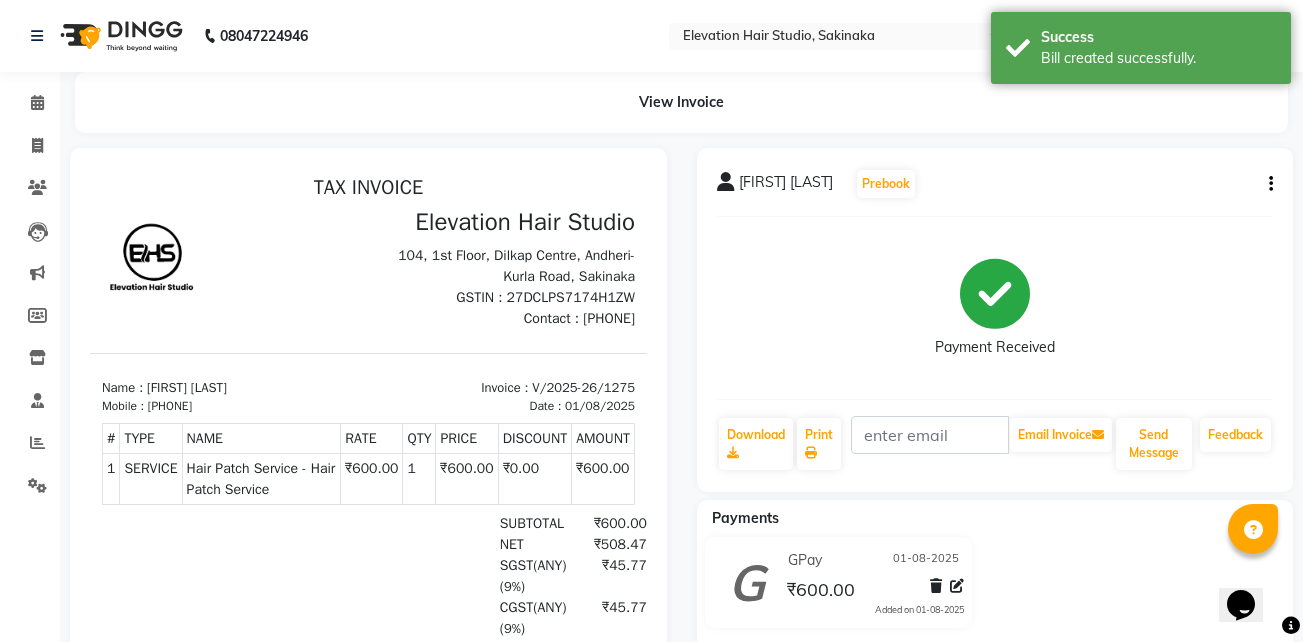 scroll, scrollTop: 0, scrollLeft: 0, axis: both 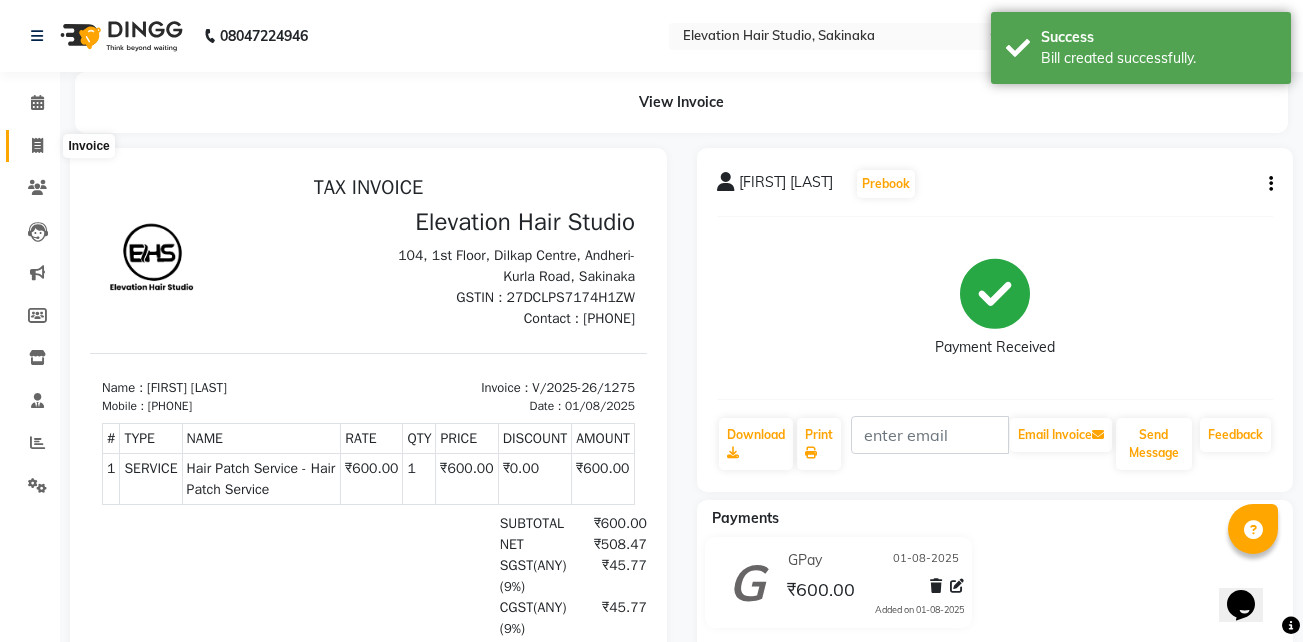 click 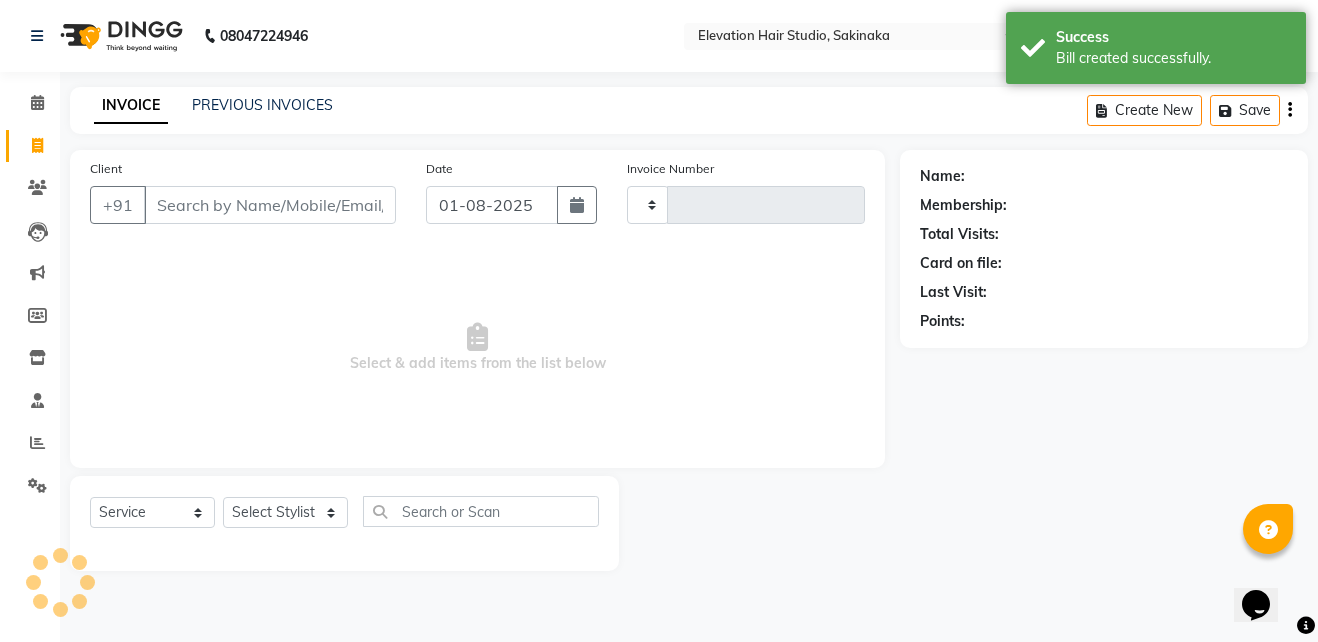 type on "1276" 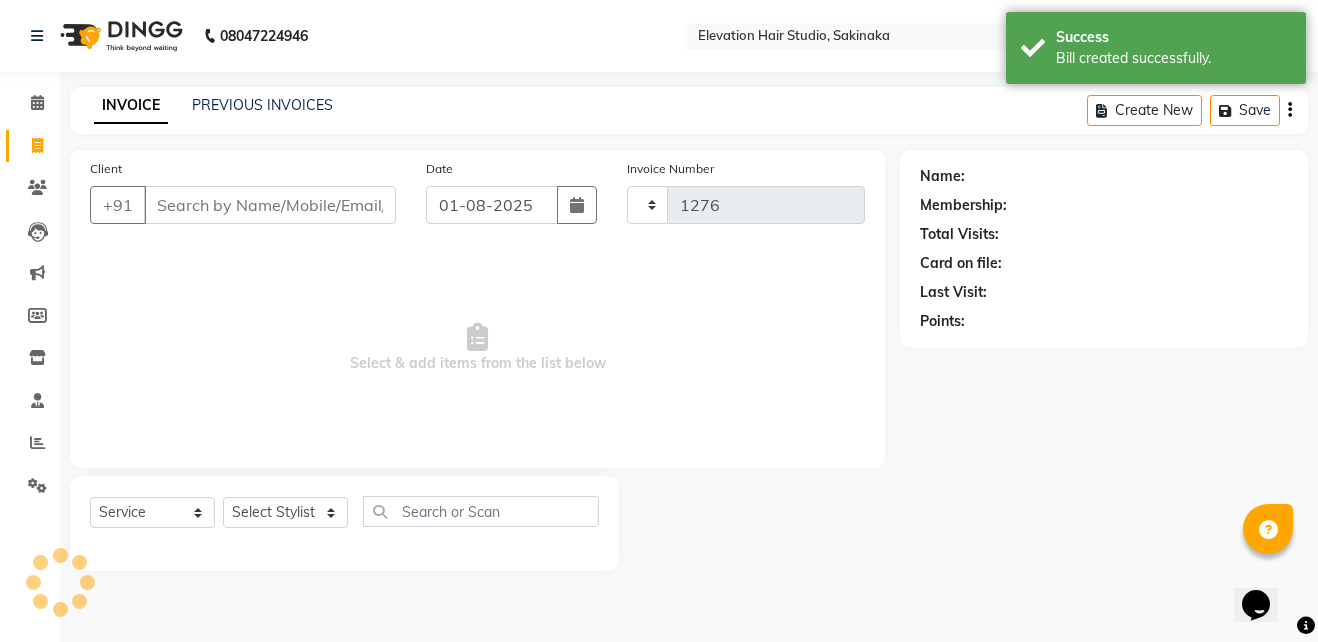 select on "4949" 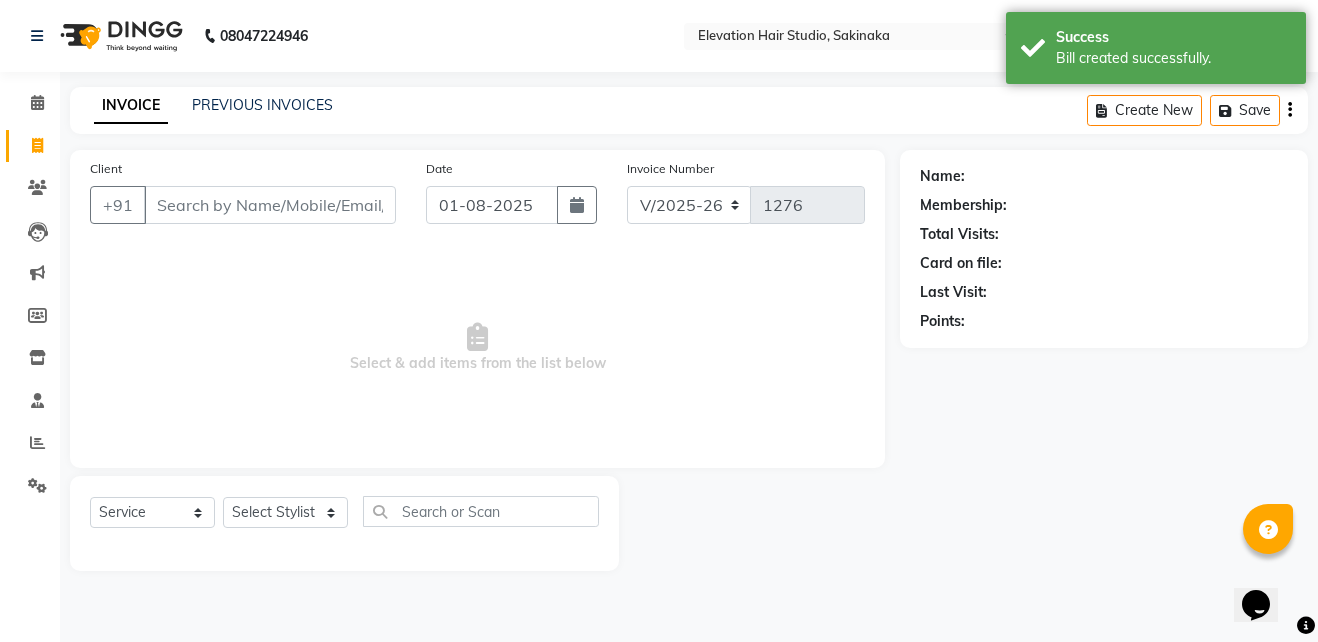 click on "Select  Service  Product  Membership  Package Voucher Prepaid Gift Card  Select Stylist Admin (EHS Thane) ANEES  DILIP KAPIL  PRIYA RUPESH SAHIL  Sarfaraz SHAHEENA SHAIKH  ZEESHAN" 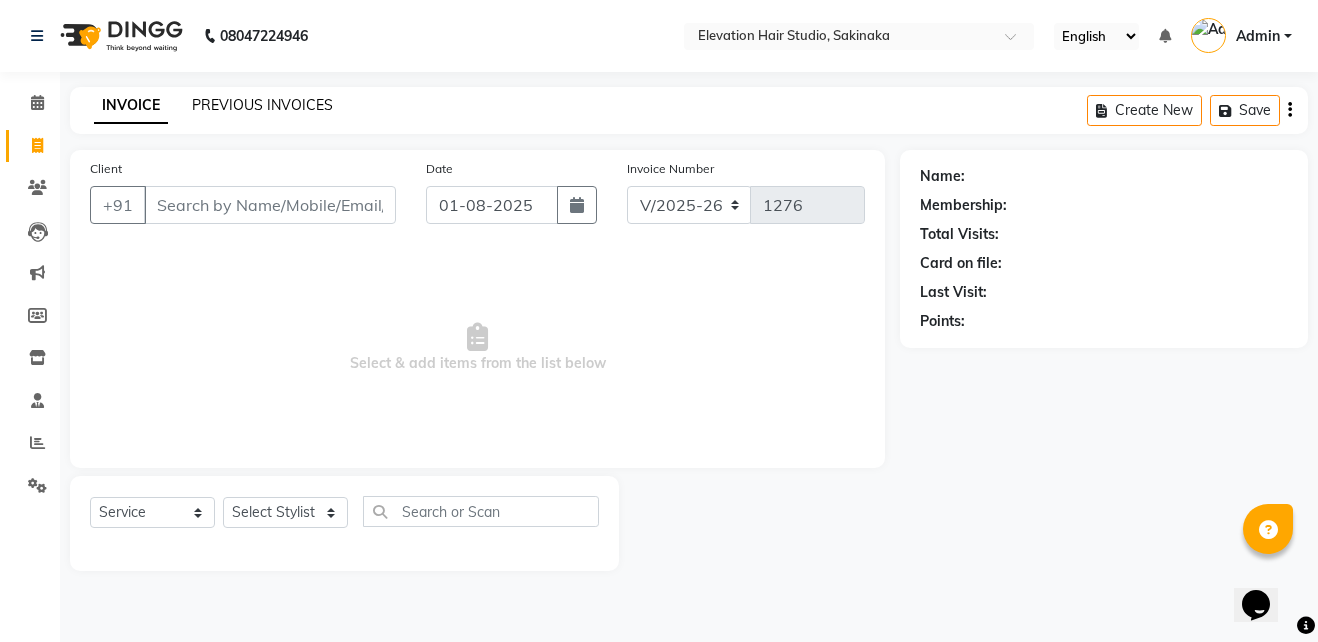 click on "PREVIOUS INVOICES" 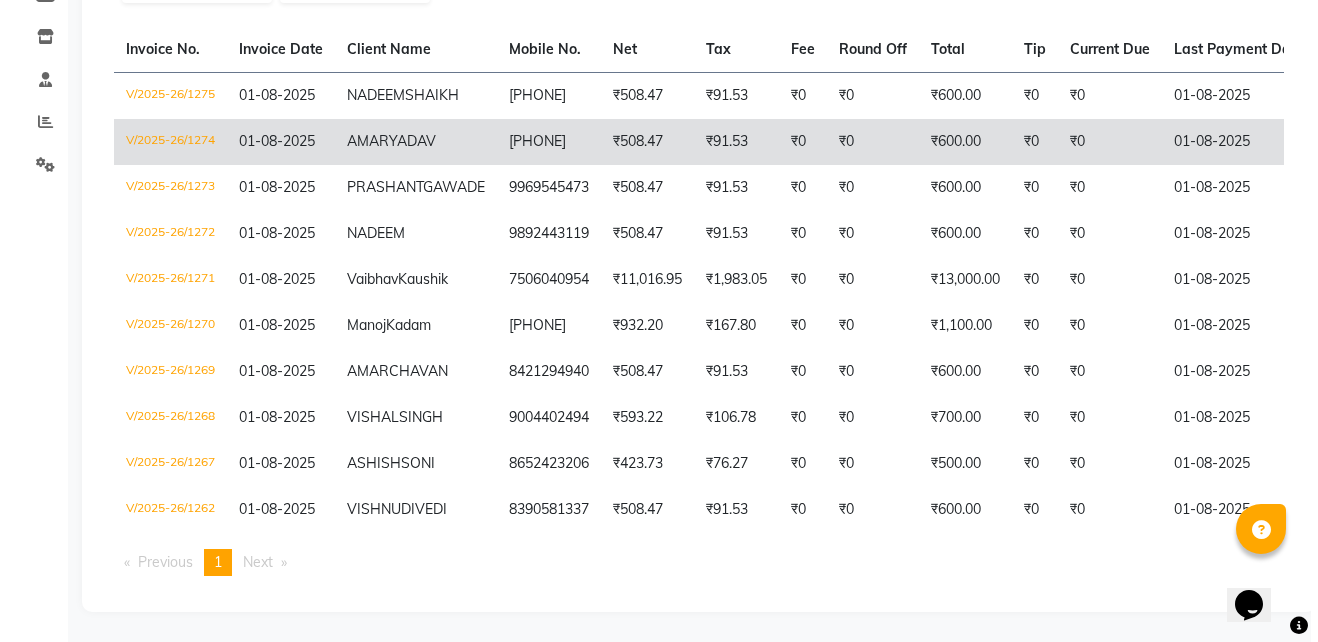 scroll, scrollTop: 0, scrollLeft: 0, axis: both 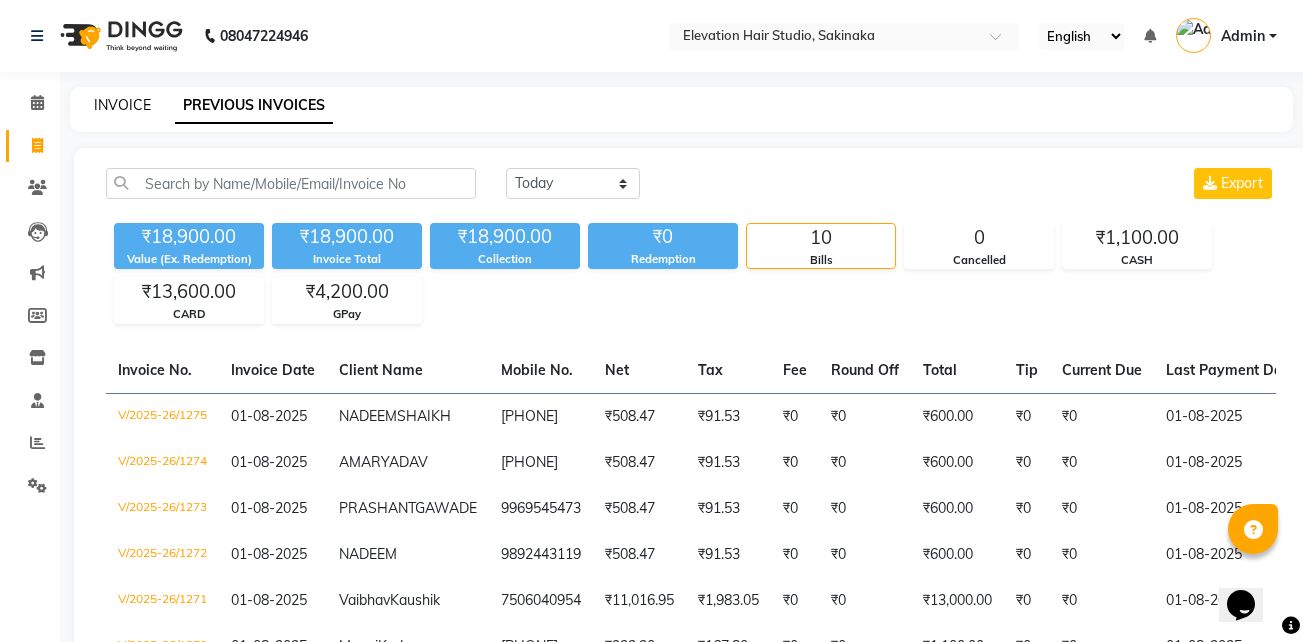 click on "INVOICE" 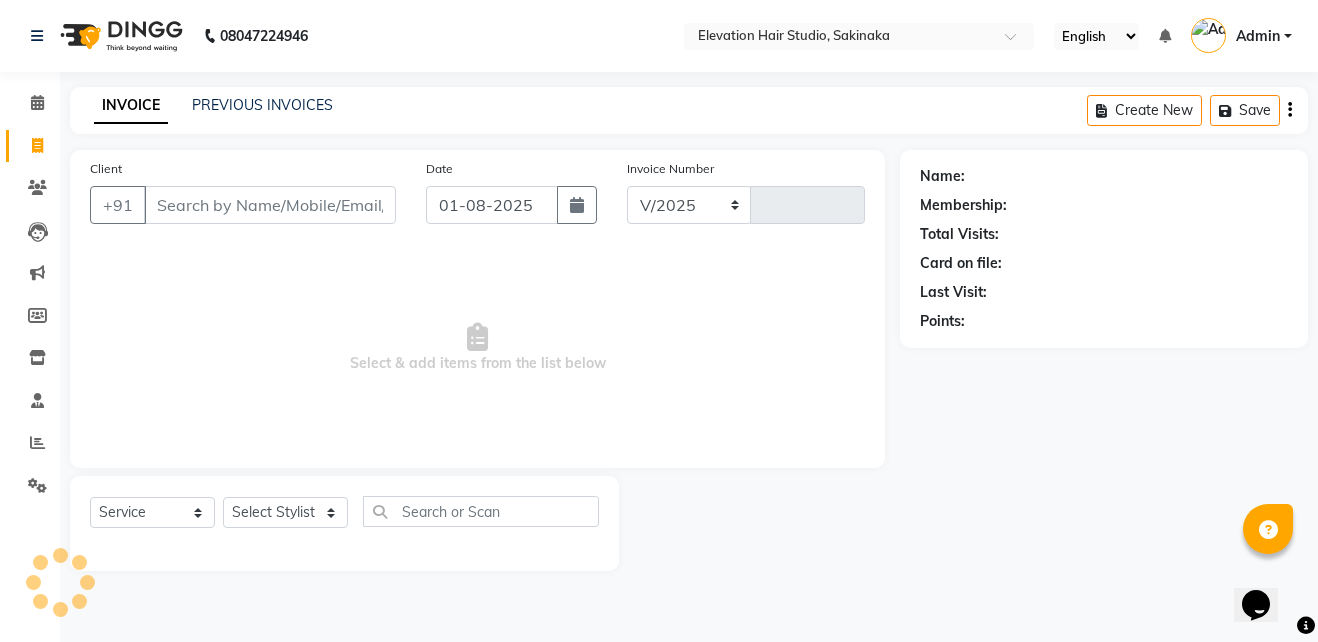 select on "4949" 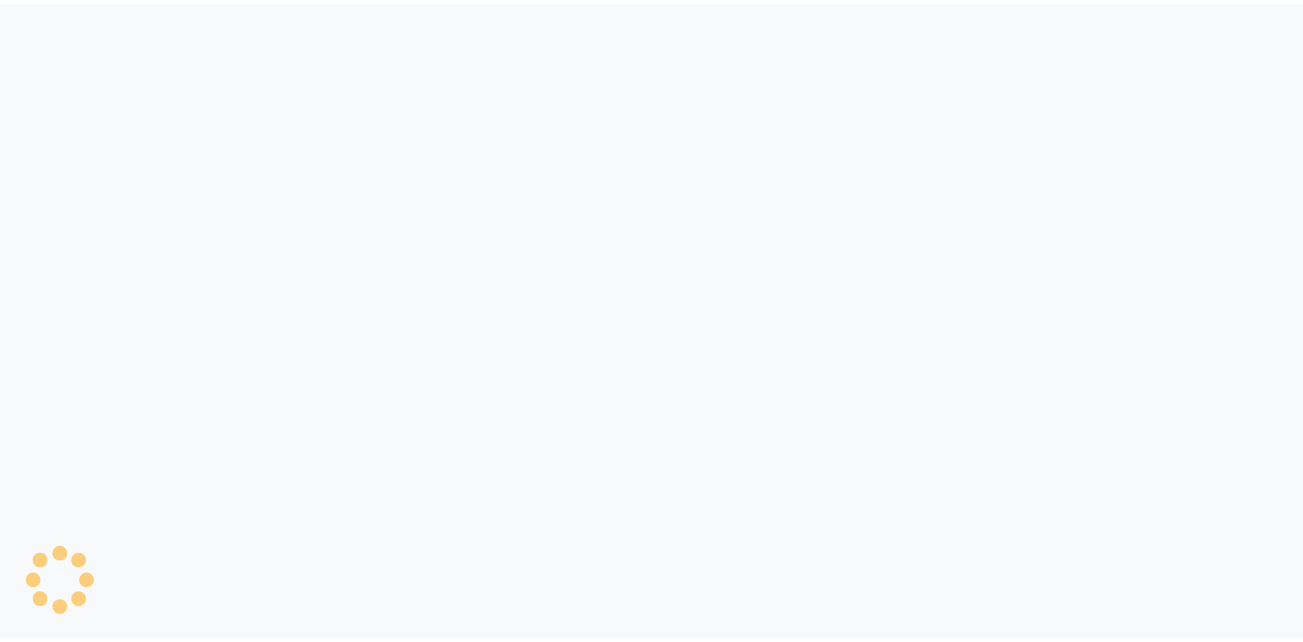scroll, scrollTop: 0, scrollLeft: 0, axis: both 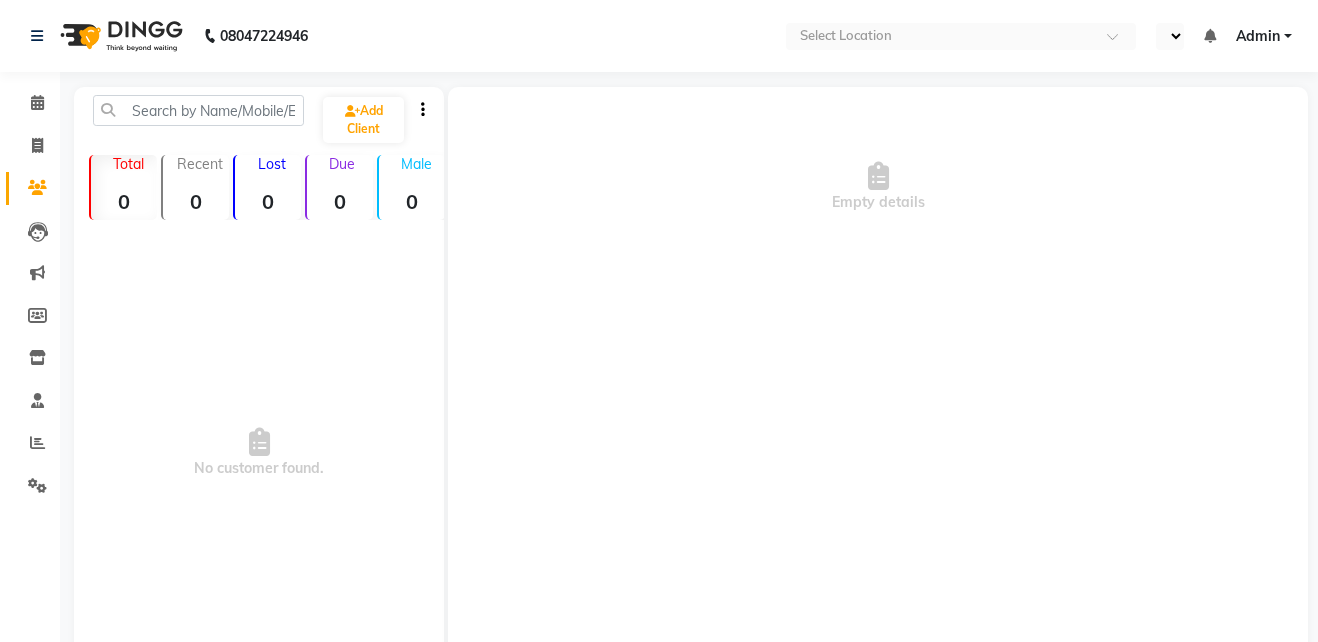 select on "en" 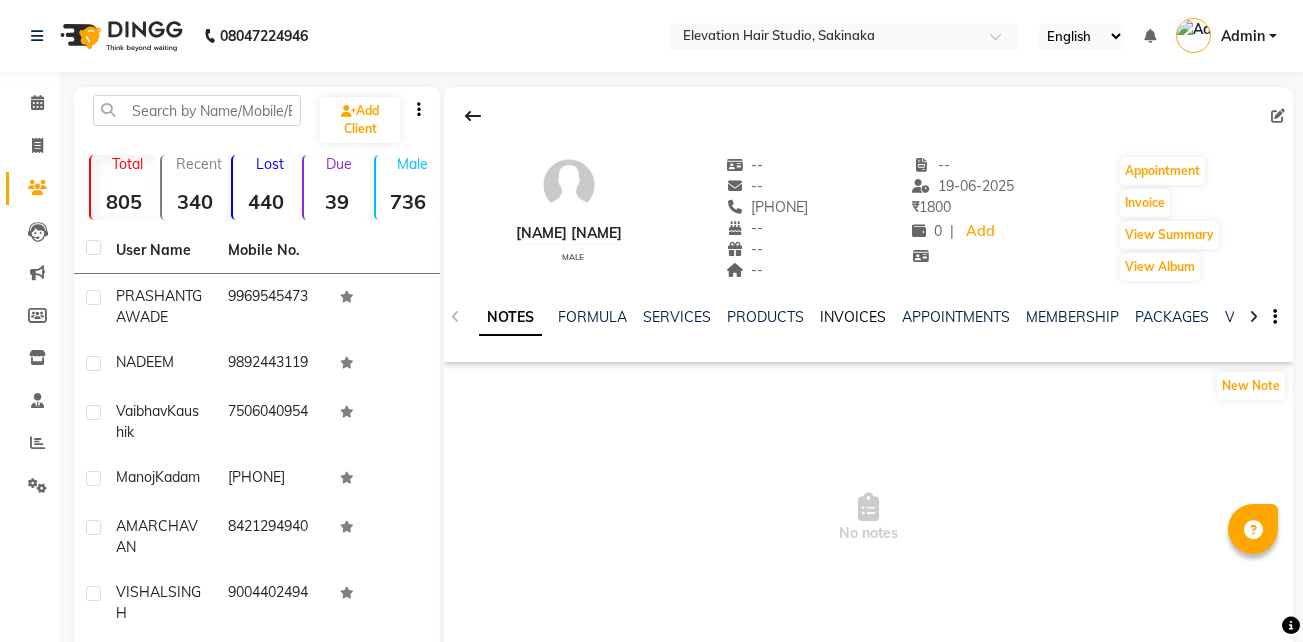 click on "INVOICES" 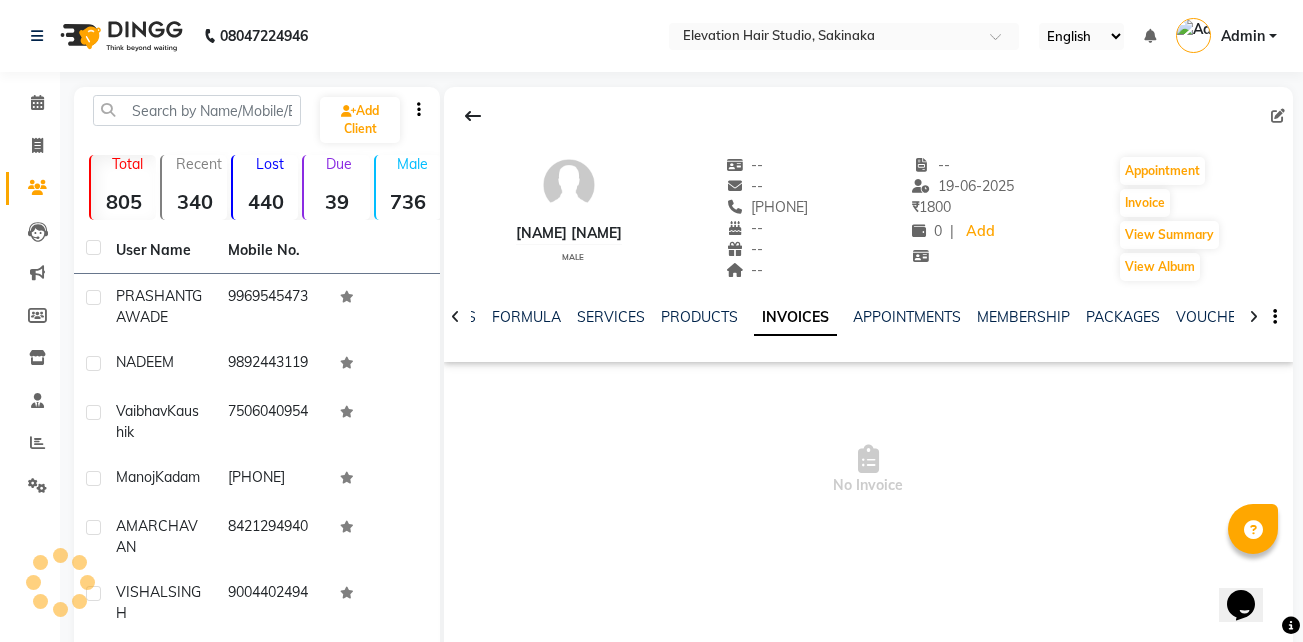 scroll, scrollTop: 0, scrollLeft: 0, axis: both 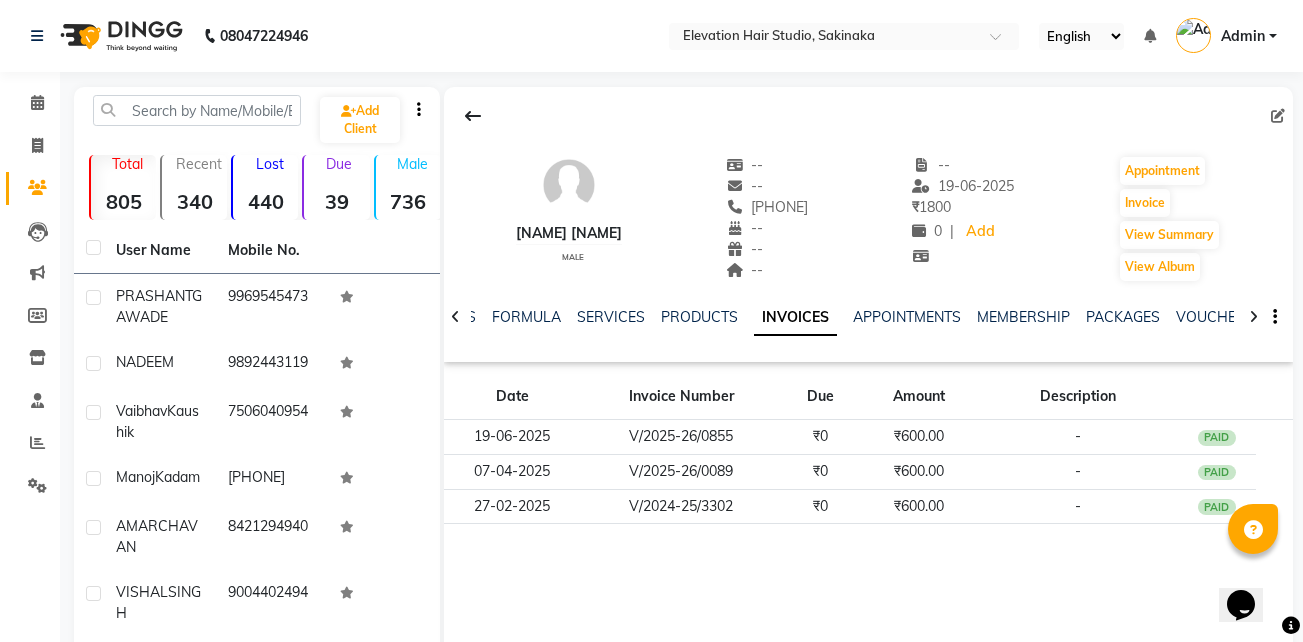 click on "NOTES FORMULA SERVICES PRODUCTS INVOICES APPOINTMENTS MEMBERSHIP PACKAGES VOUCHERS GIFTCARDS POINTS FORMS FAMILY CARDS WALLET" 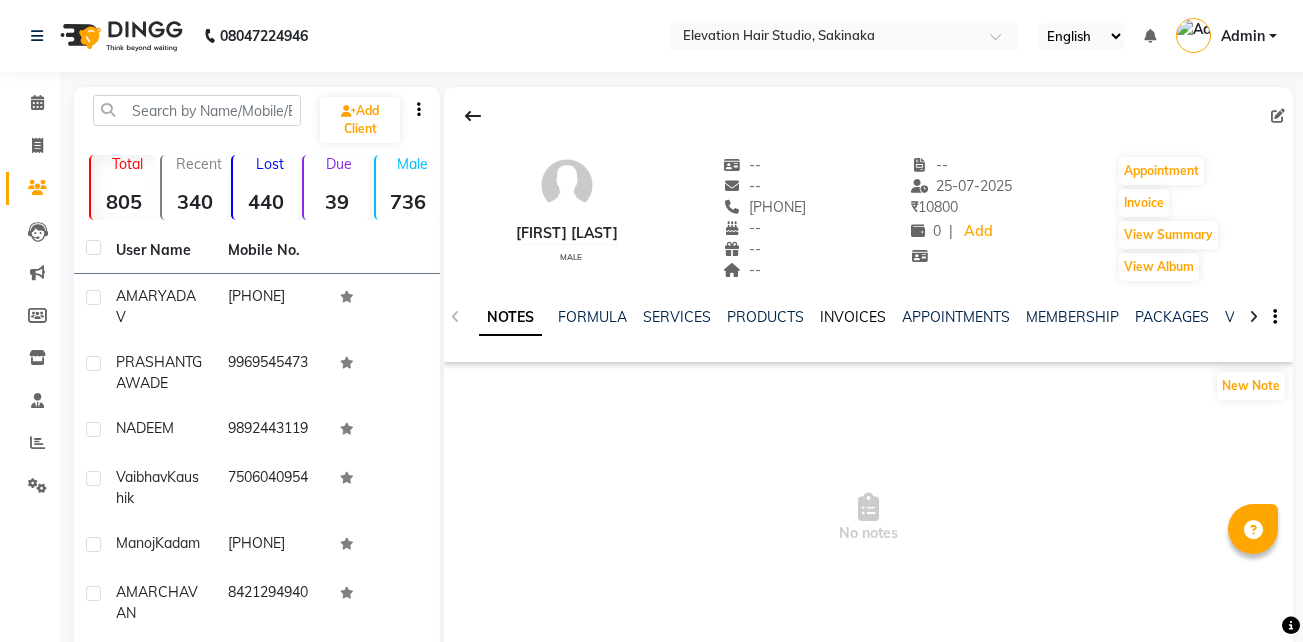 scroll, scrollTop: 0, scrollLeft: 0, axis: both 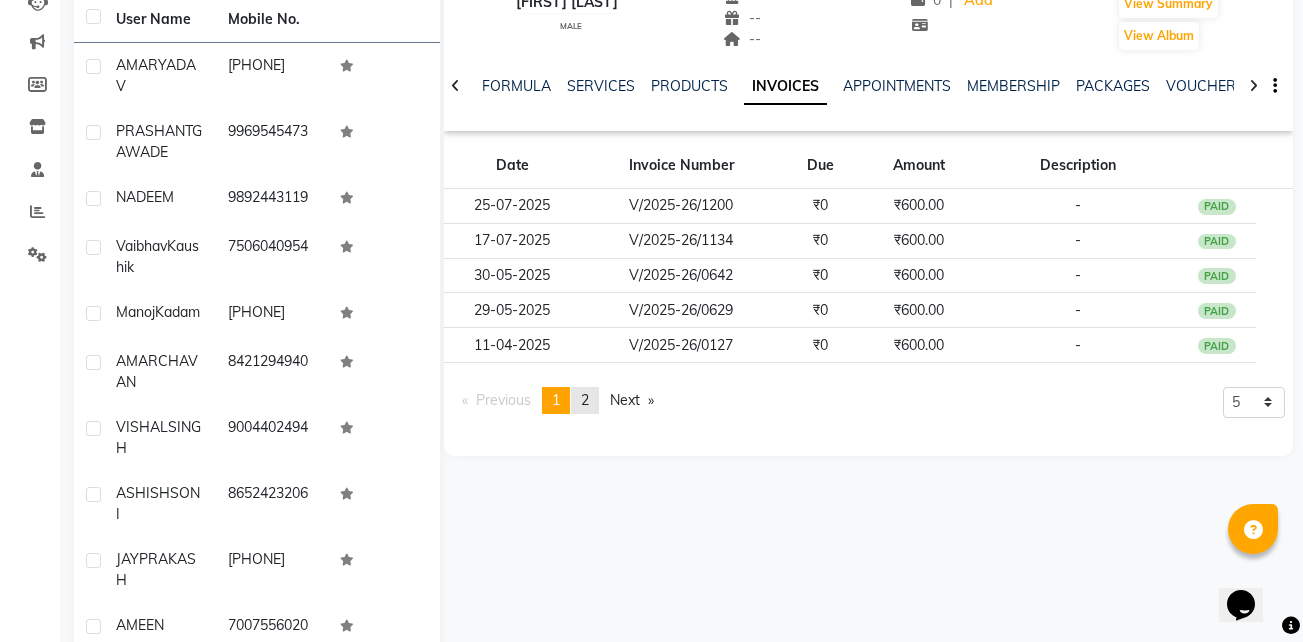 click on "page  2" 